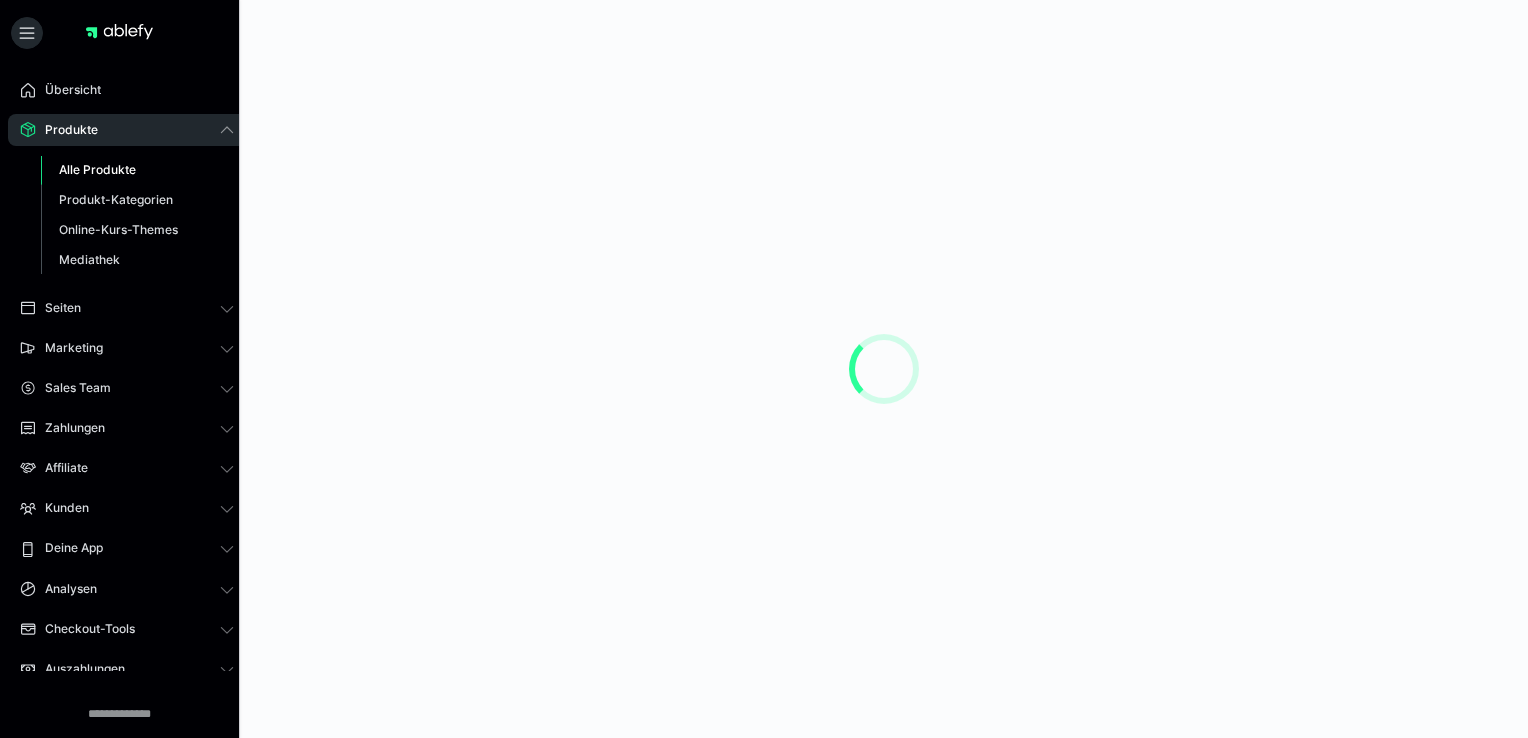 scroll, scrollTop: 0, scrollLeft: 0, axis: both 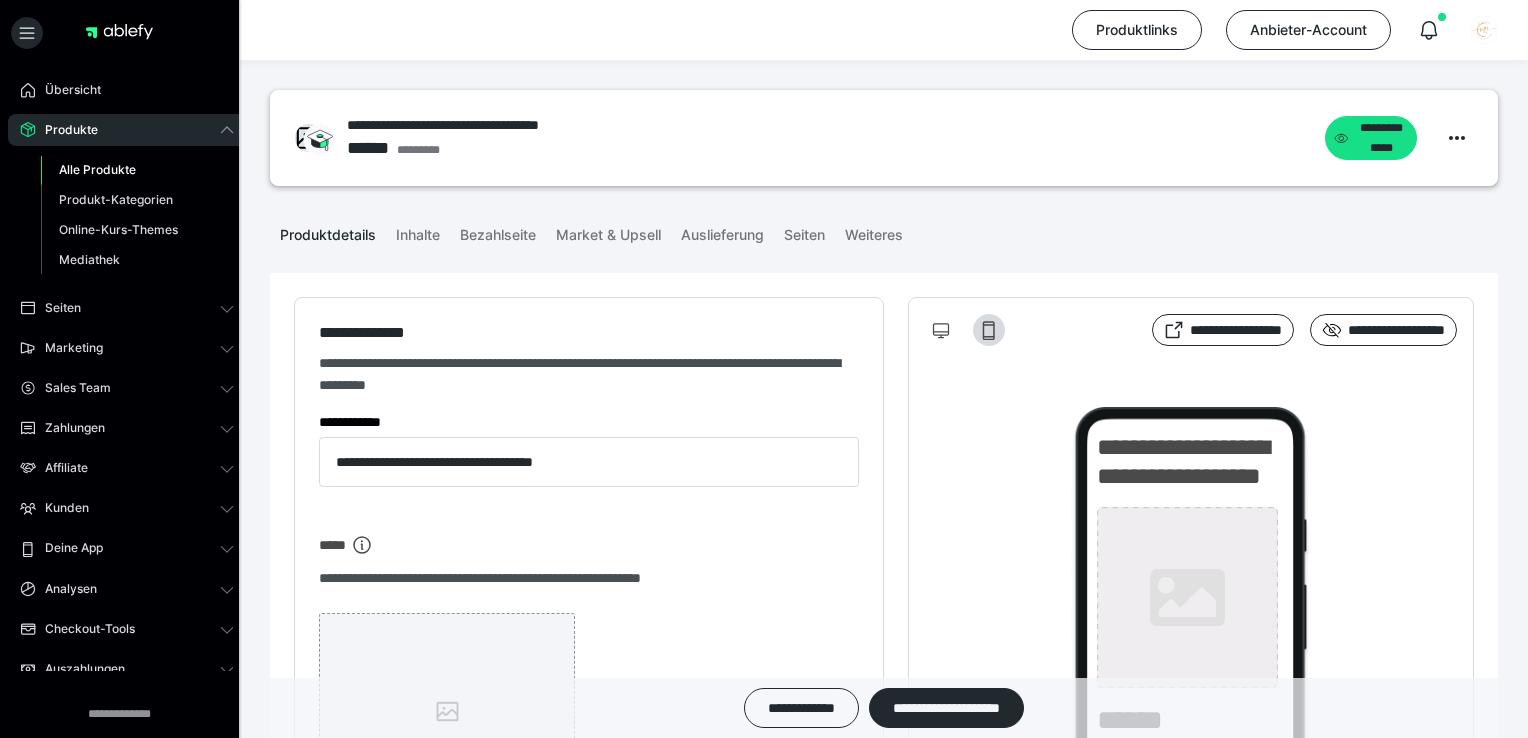 type on "**********" 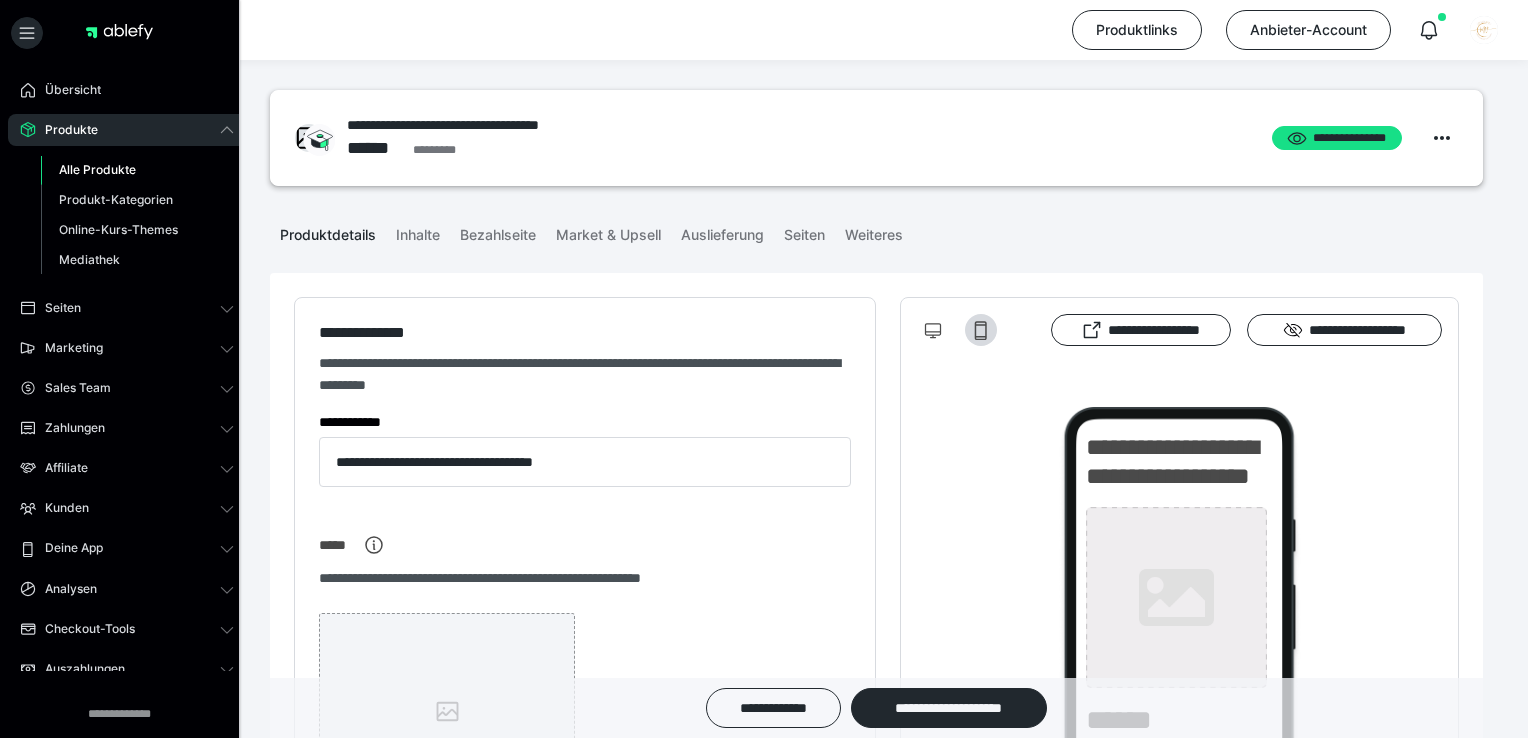 type on "**********" 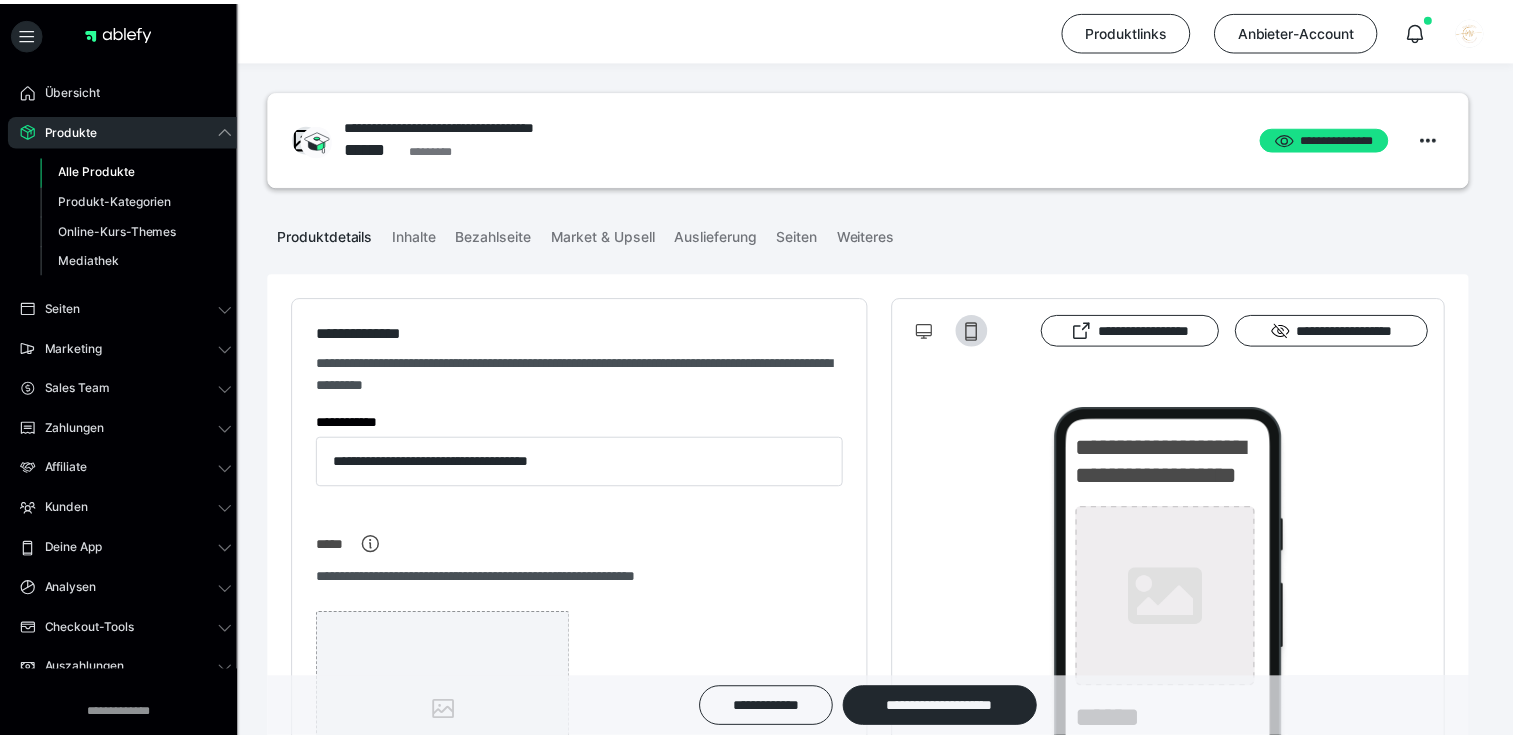scroll, scrollTop: 100, scrollLeft: 0, axis: vertical 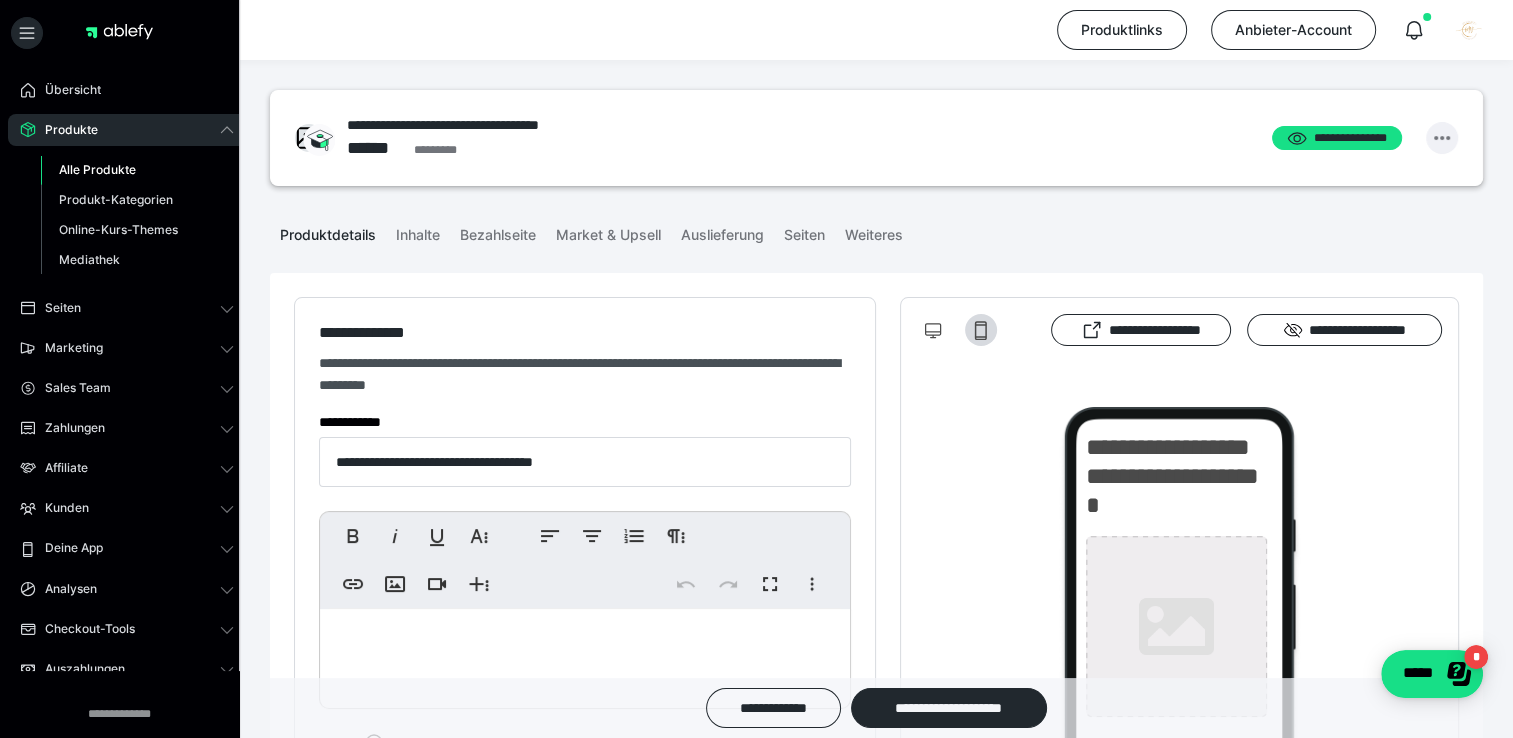 click 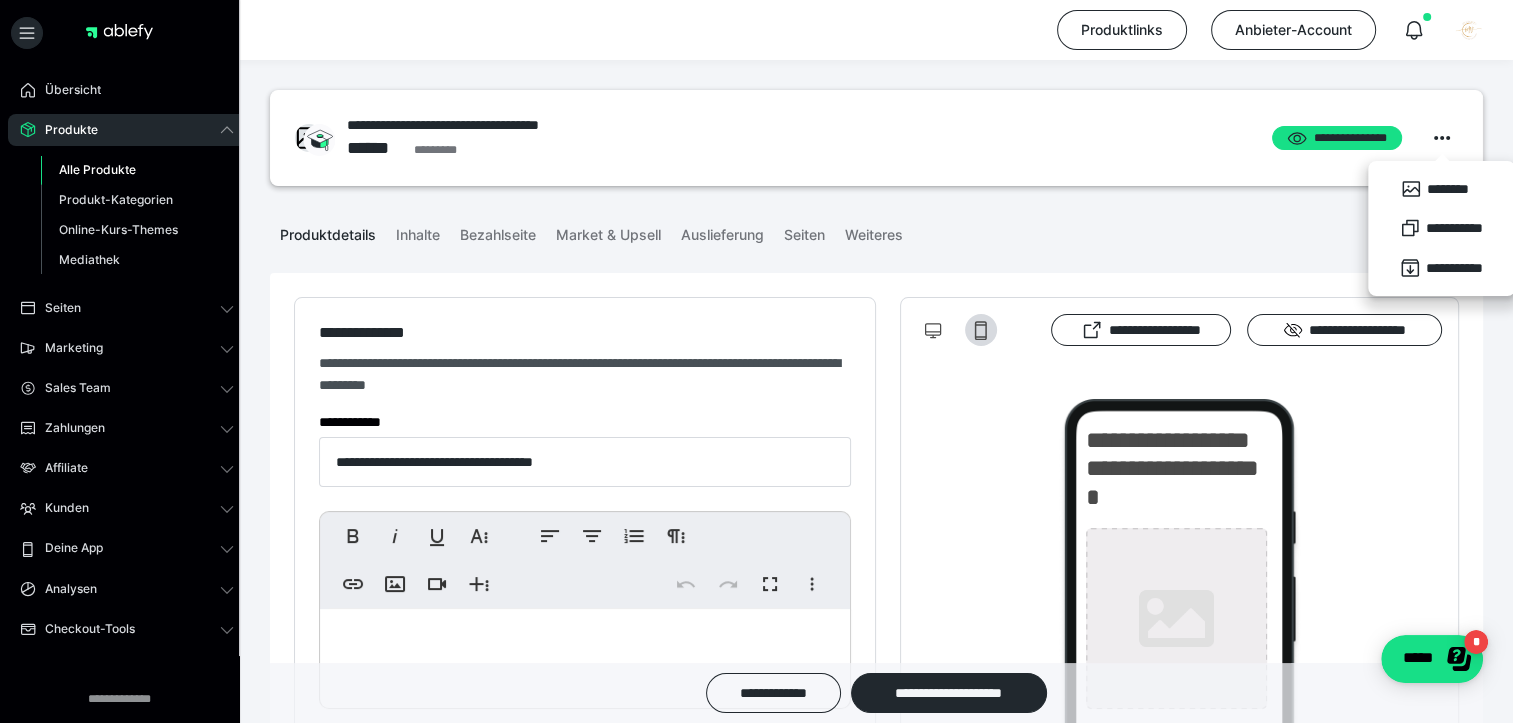 click on "**********" at bounding box center (771, 138) 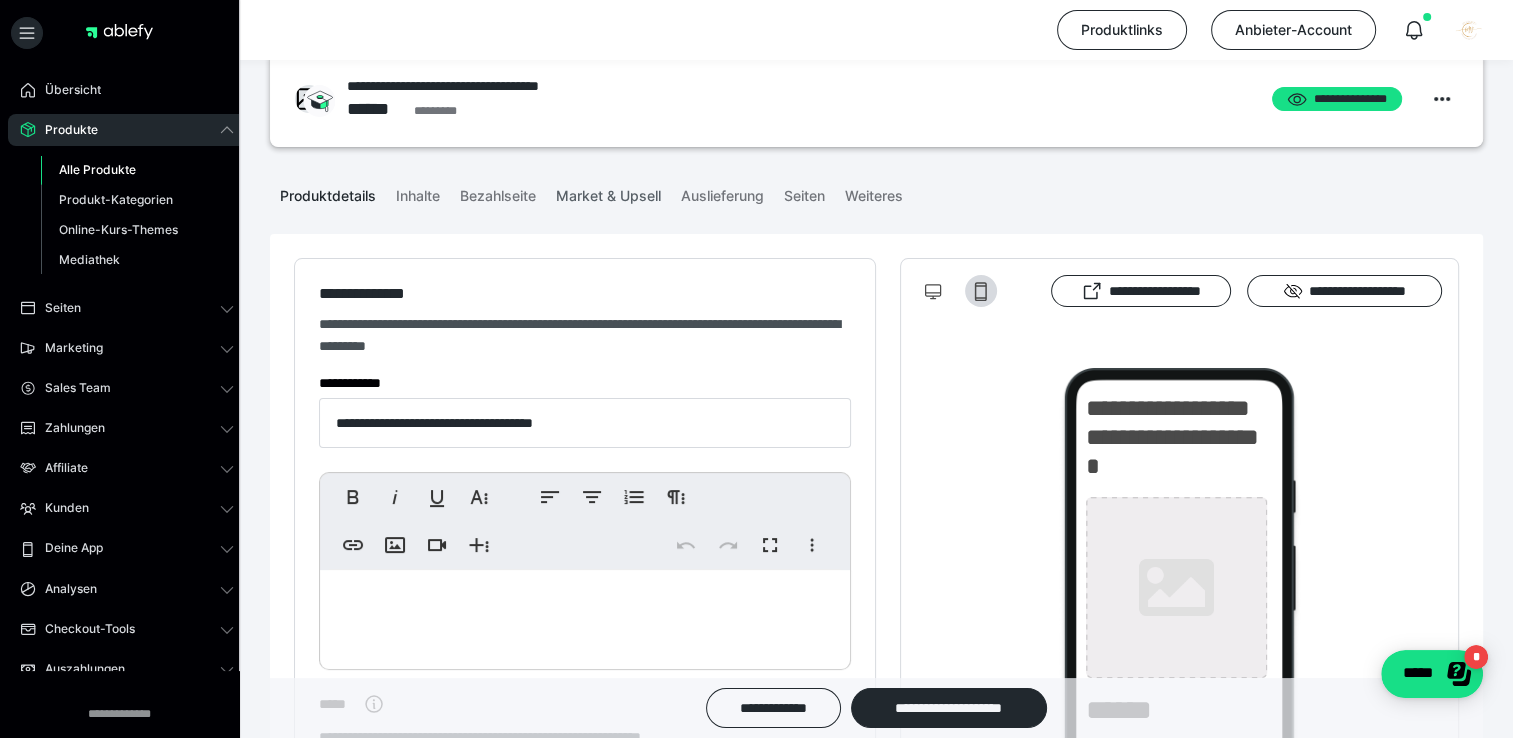 scroll, scrollTop: 0, scrollLeft: 0, axis: both 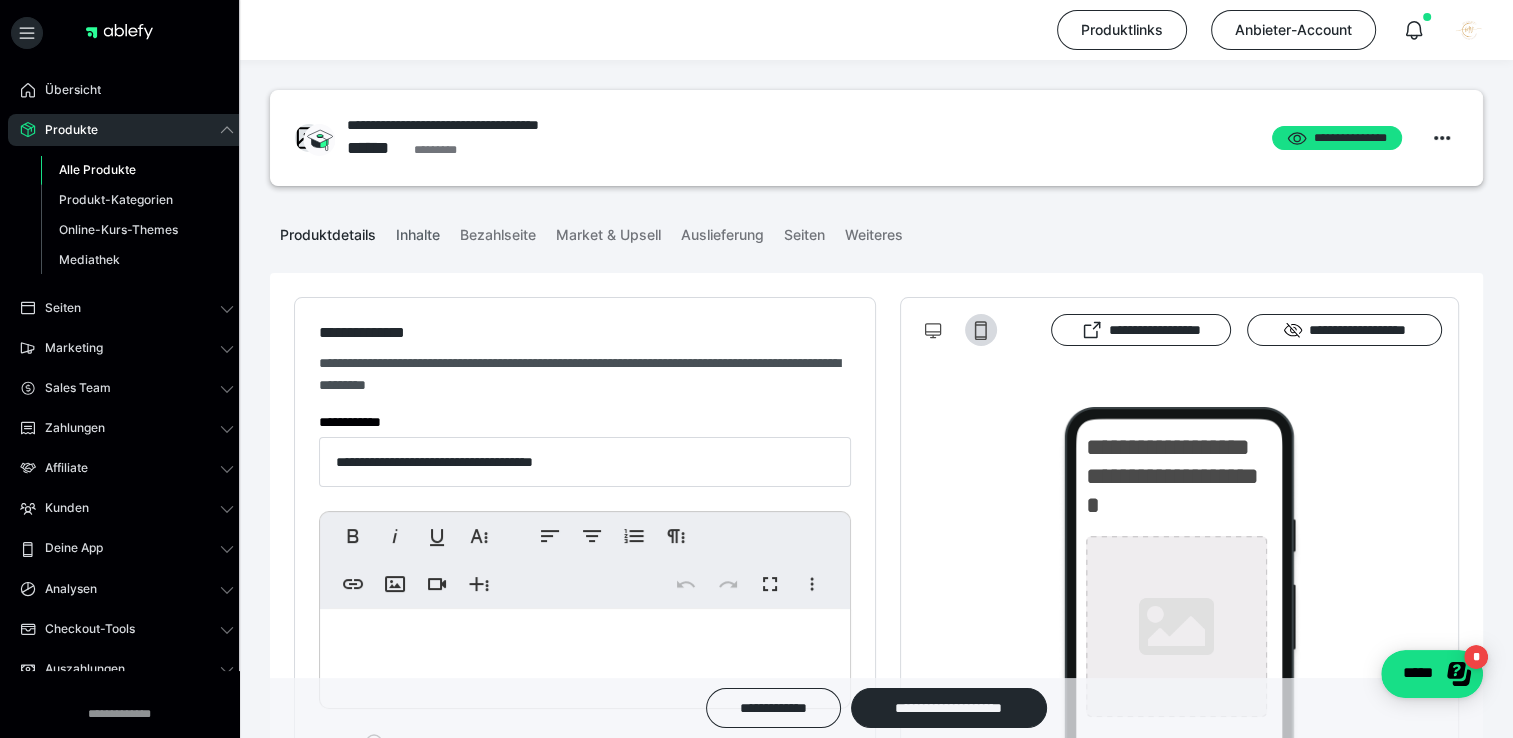 click on "Inhalte" at bounding box center (418, 231) 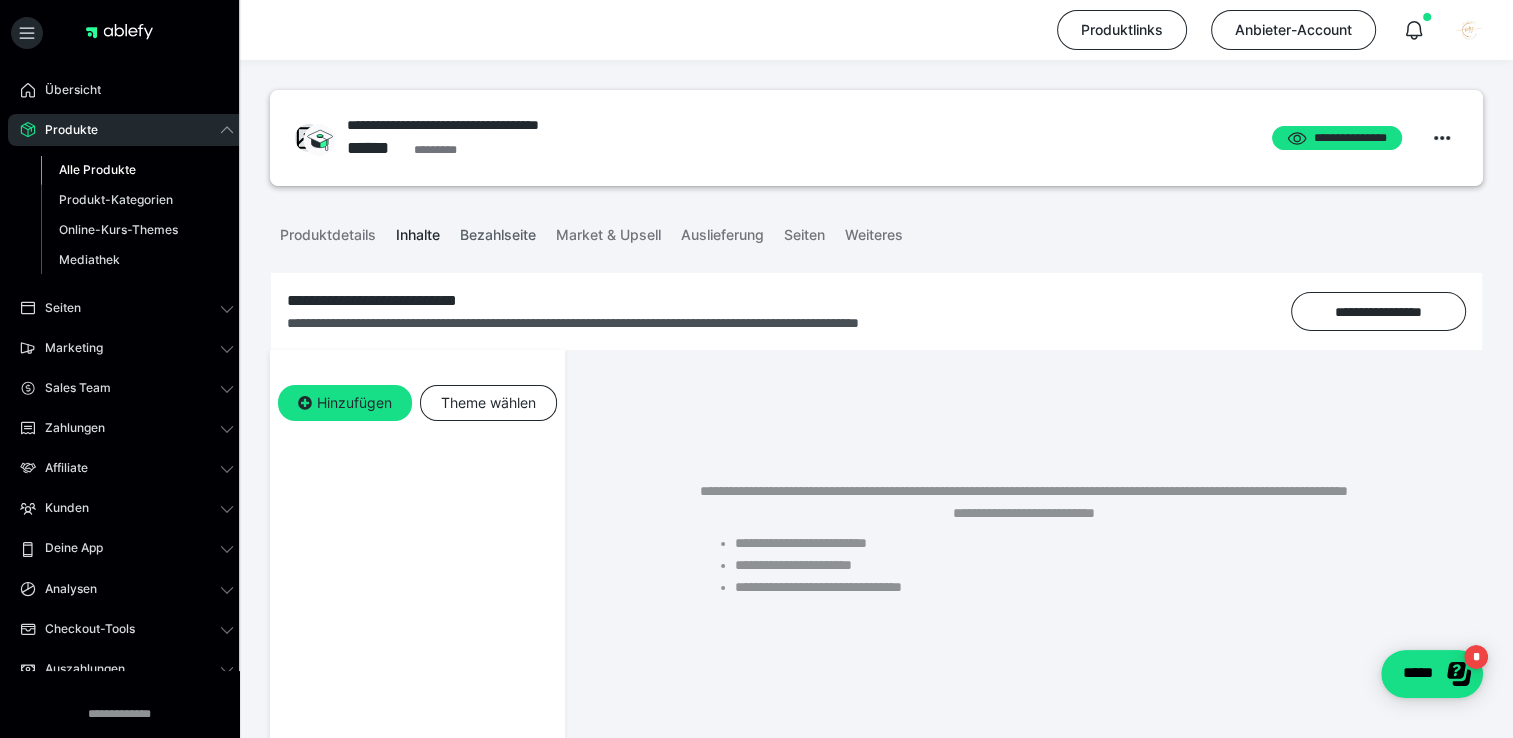 click on "Bezahlseite" at bounding box center [498, 231] 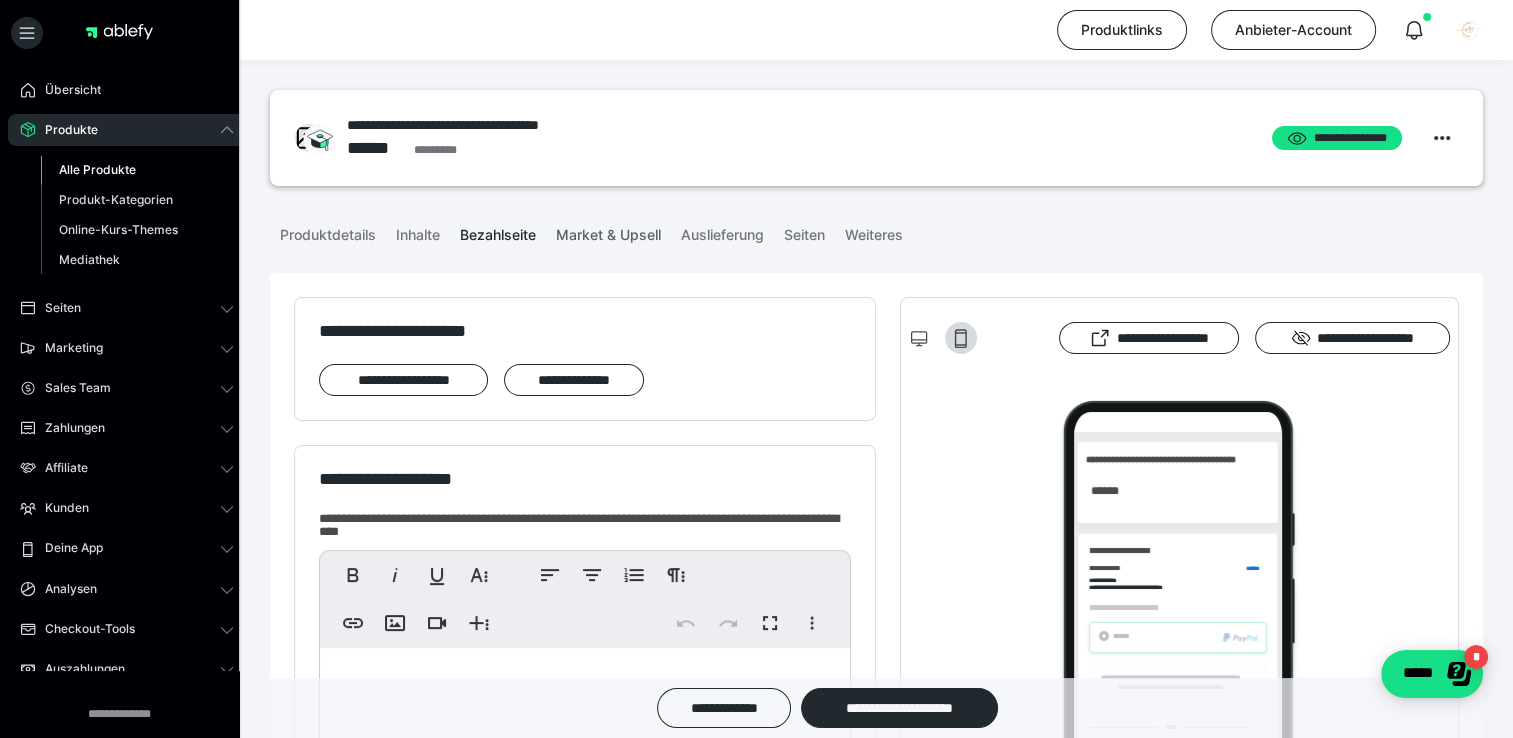 scroll, scrollTop: 0, scrollLeft: 0, axis: both 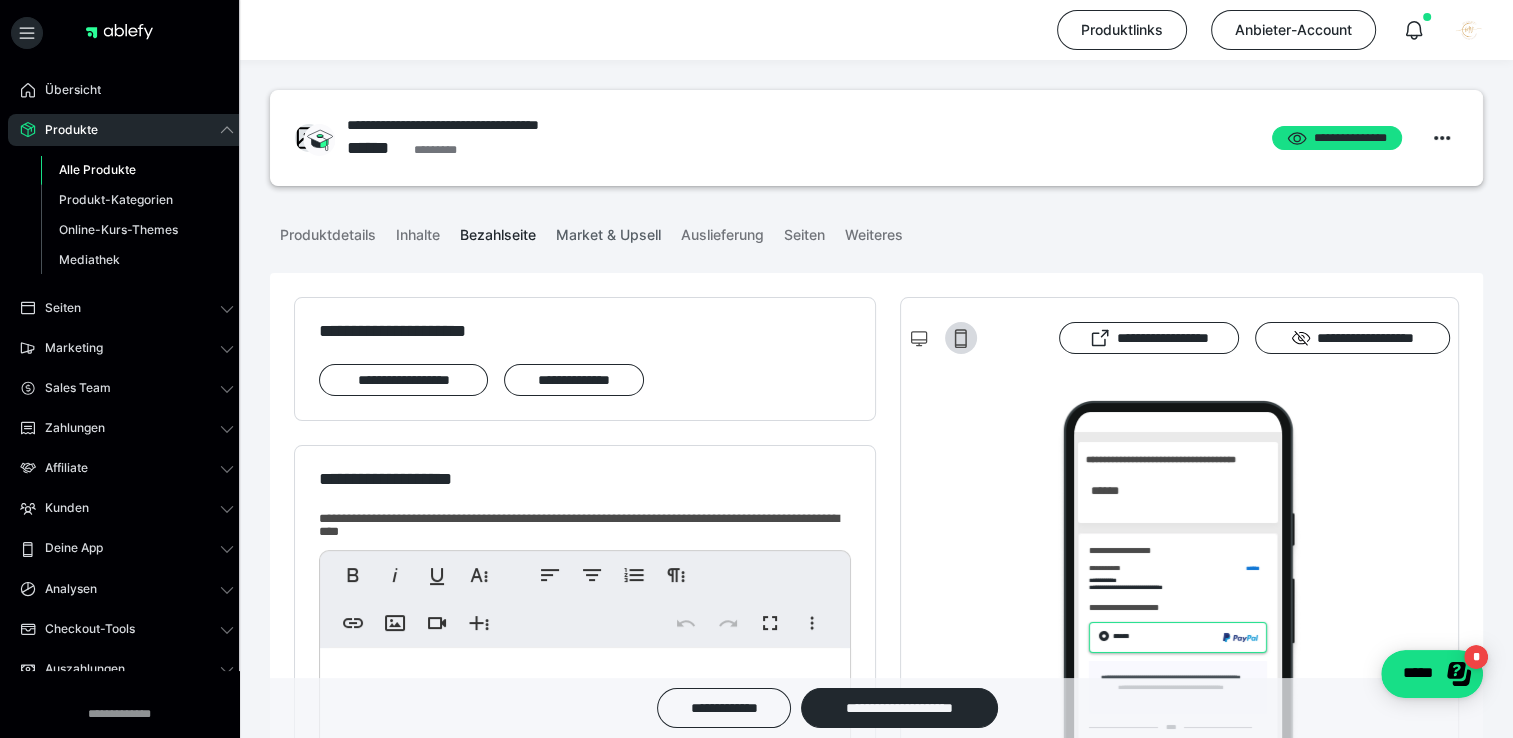 click on "Market & Upsell" at bounding box center [608, 231] 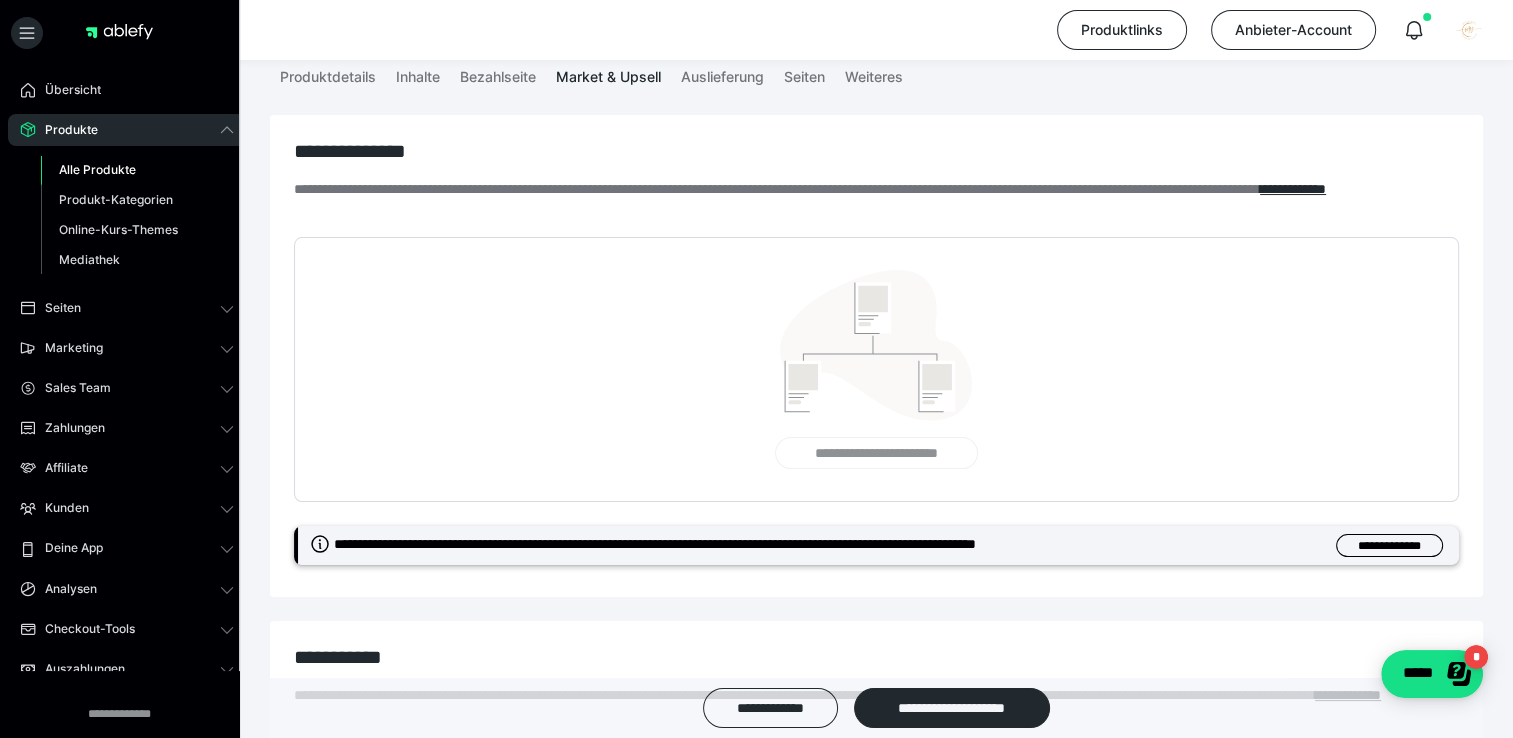scroll, scrollTop: 0, scrollLeft: 0, axis: both 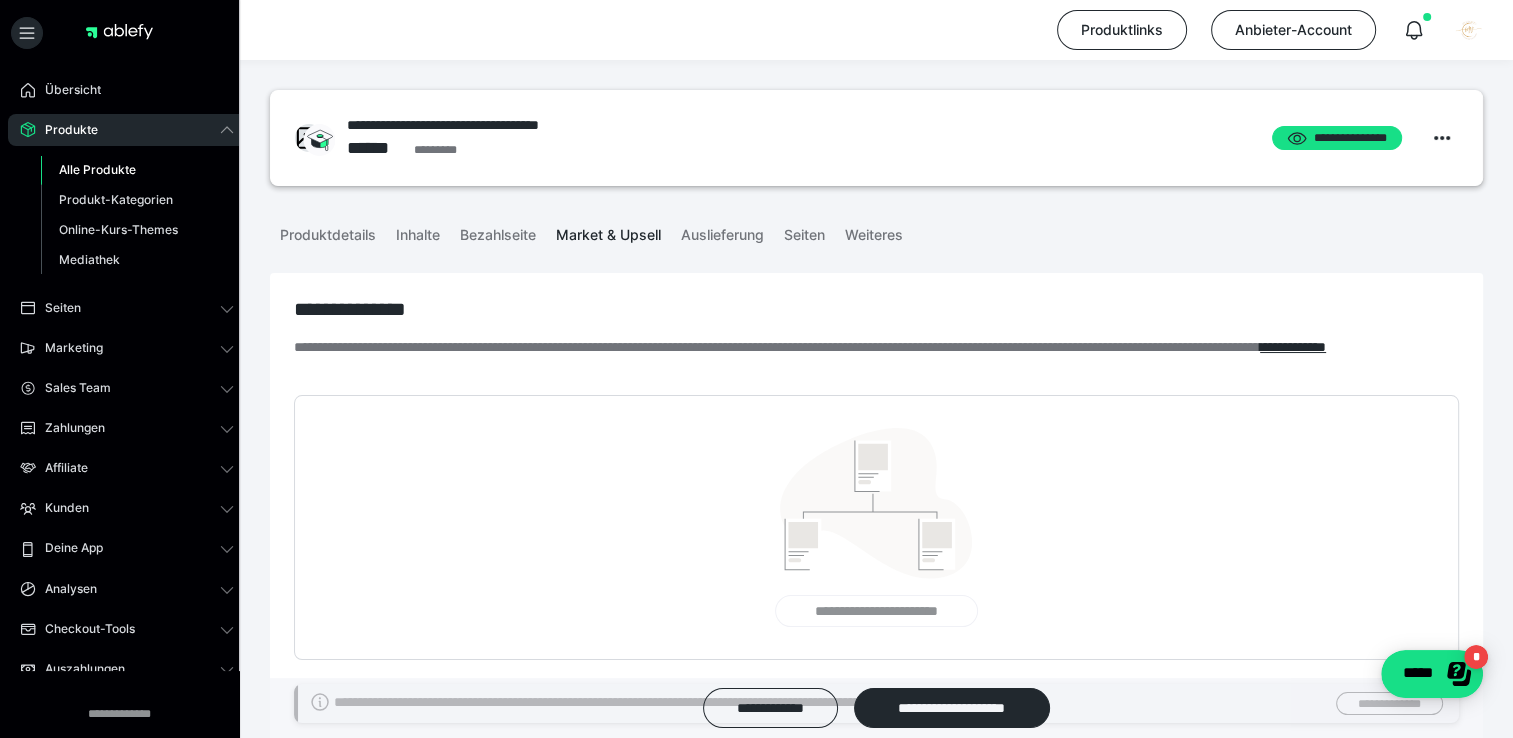 click on "******" at bounding box center (376, 148) 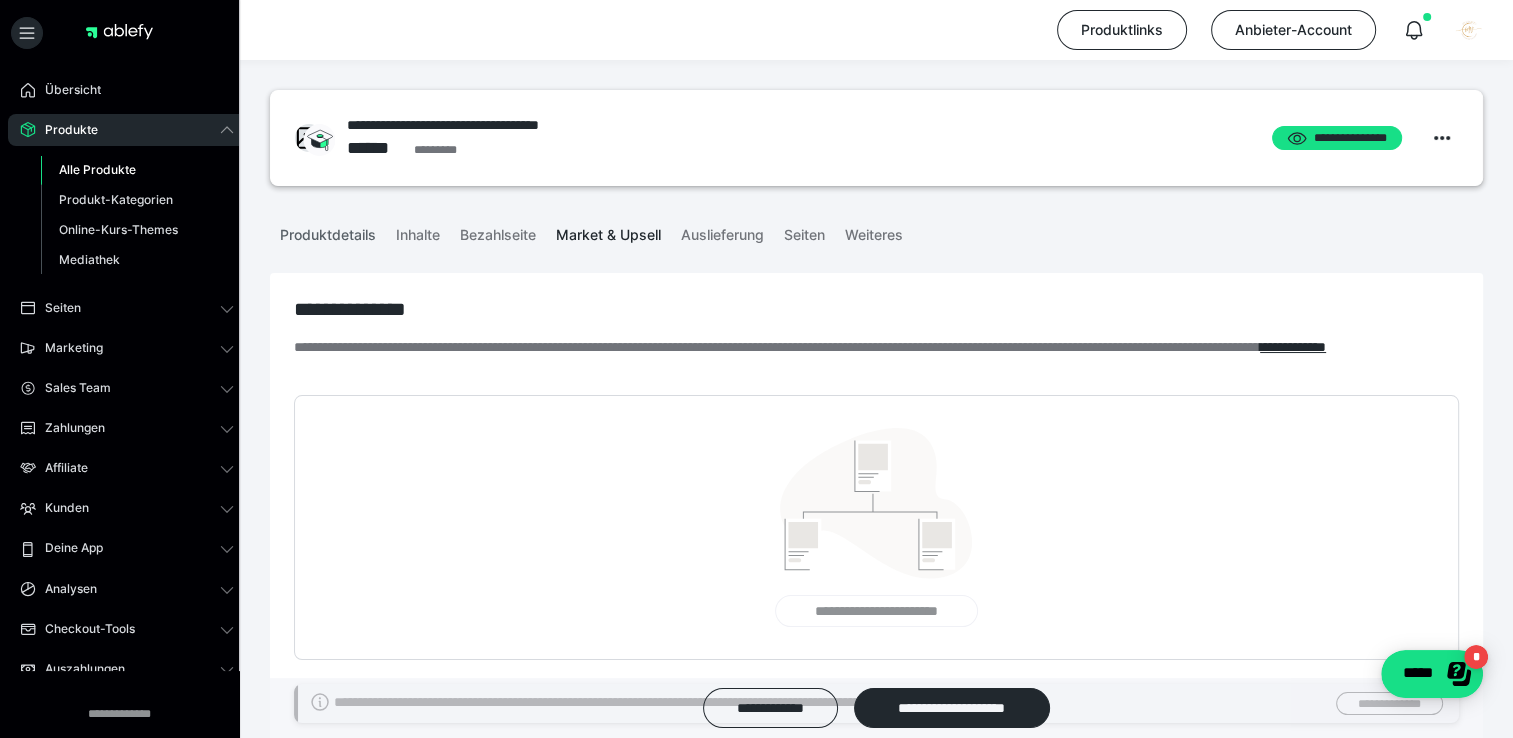 click on "Produktdetails" at bounding box center (328, 231) 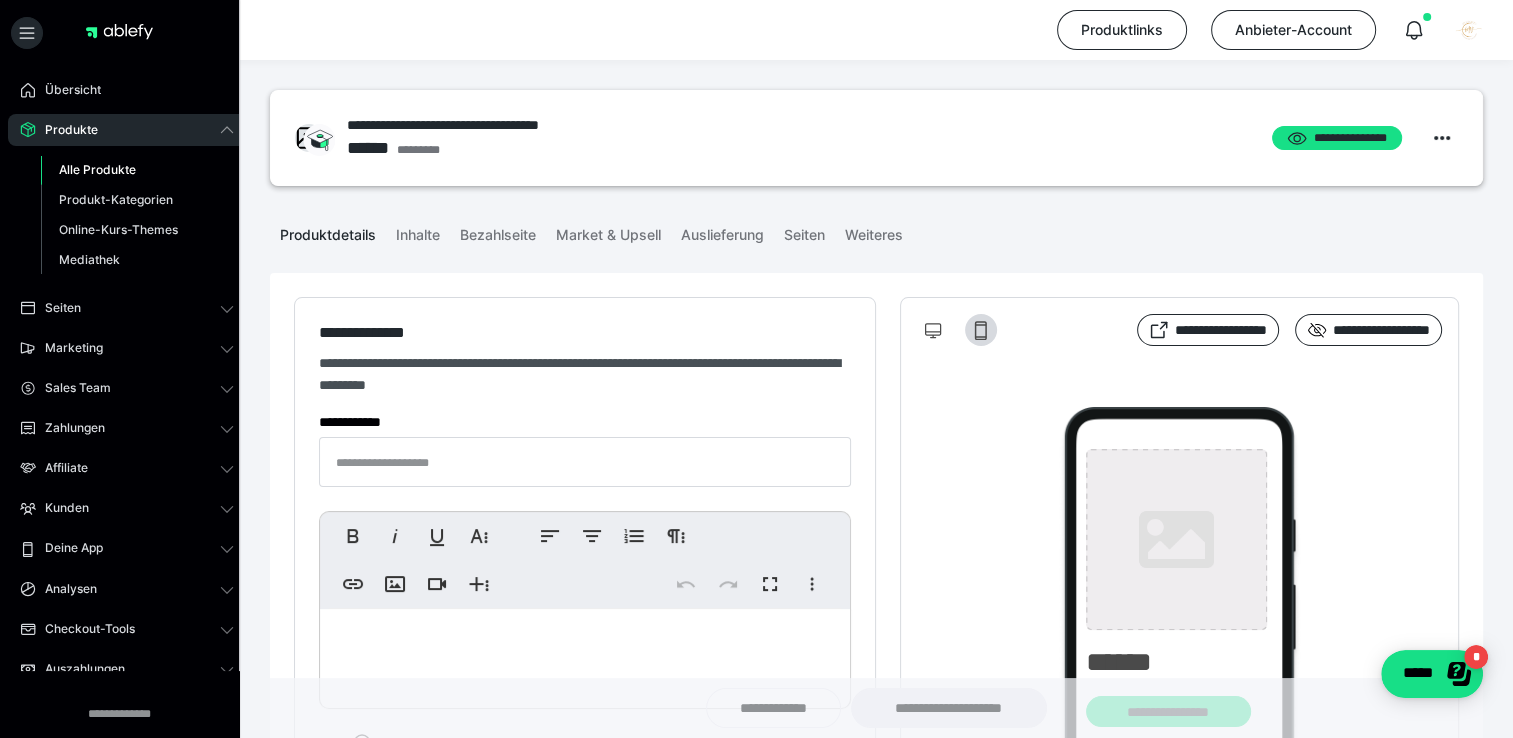 type on "**********" 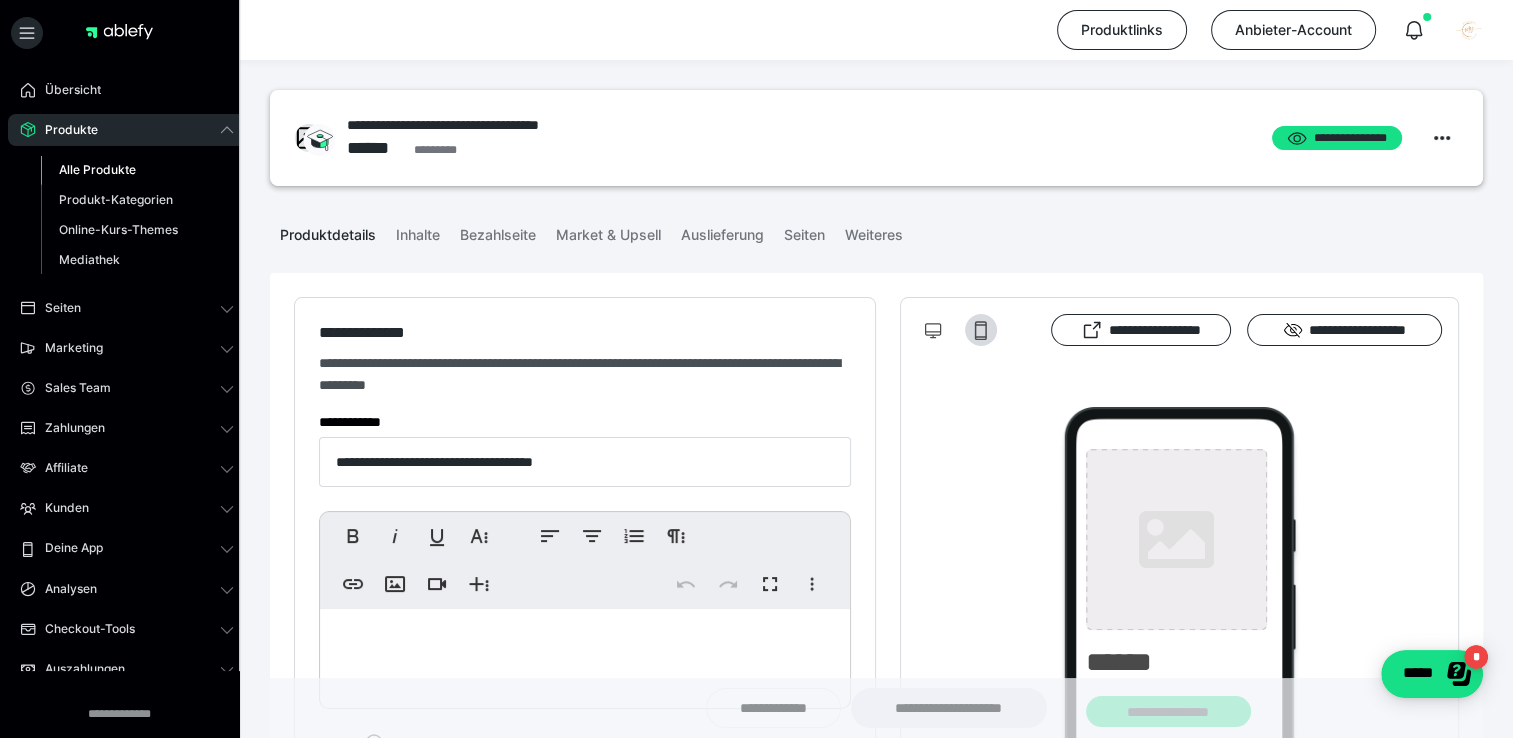 type on "**********" 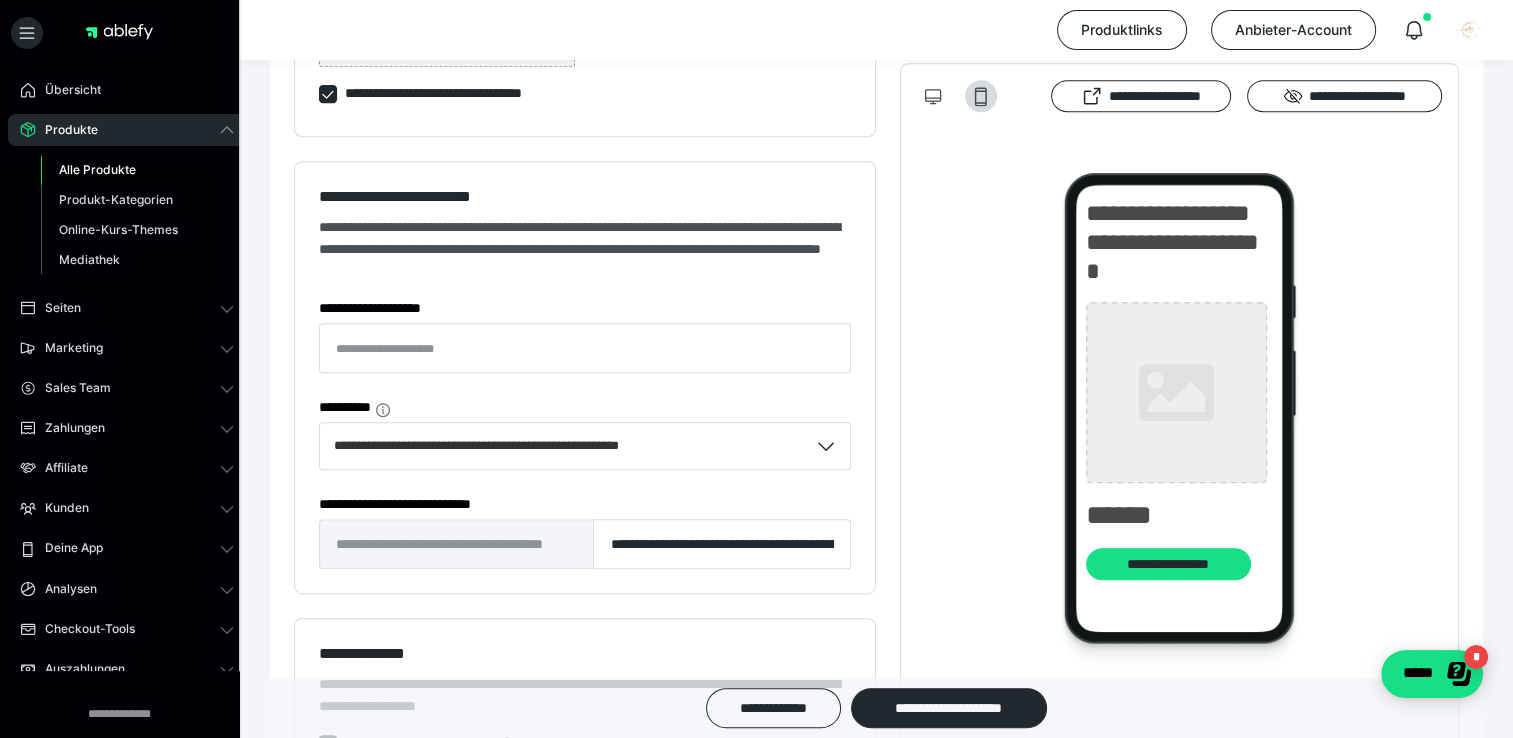 scroll, scrollTop: 1300, scrollLeft: 0, axis: vertical 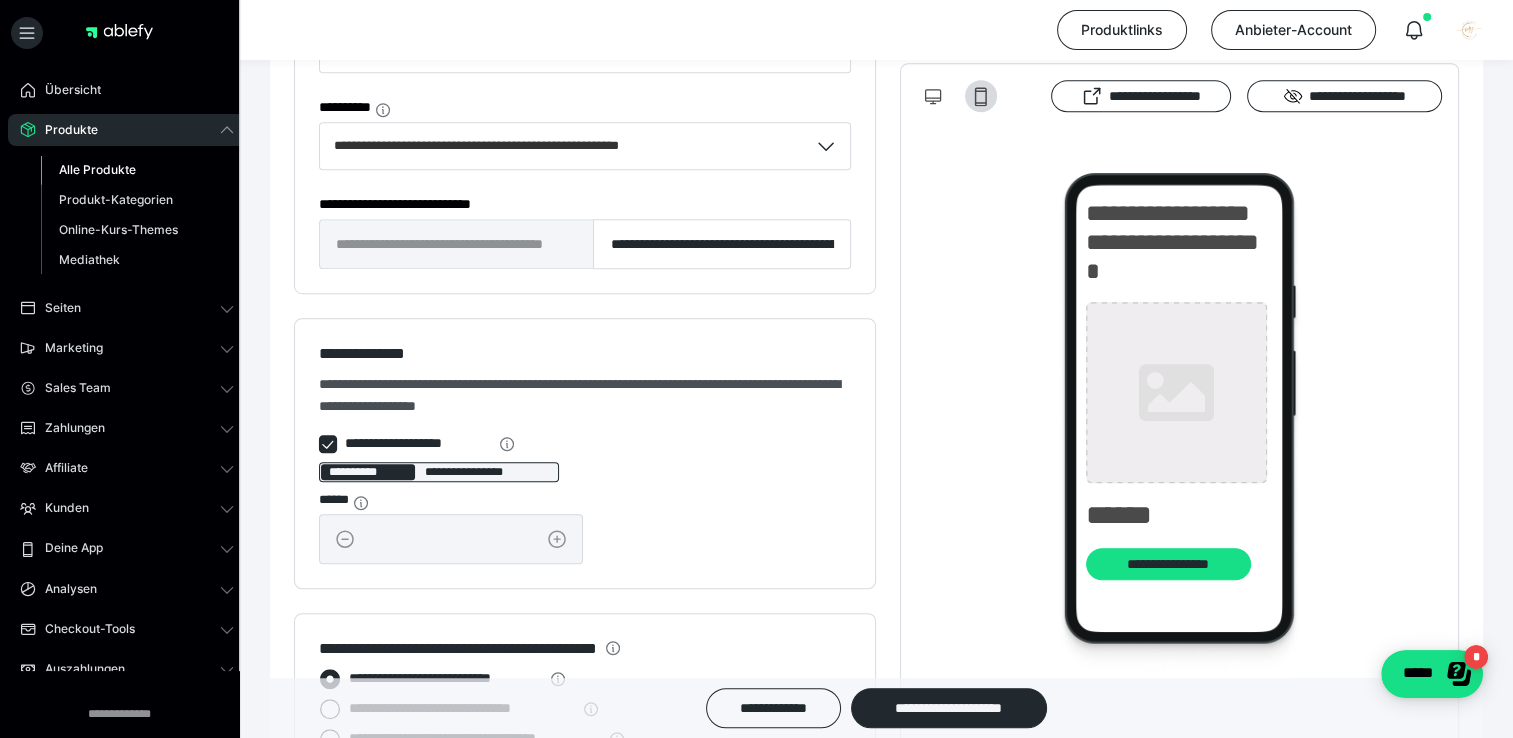 click on "Alle Produkte" at bounding box center (97, 169) 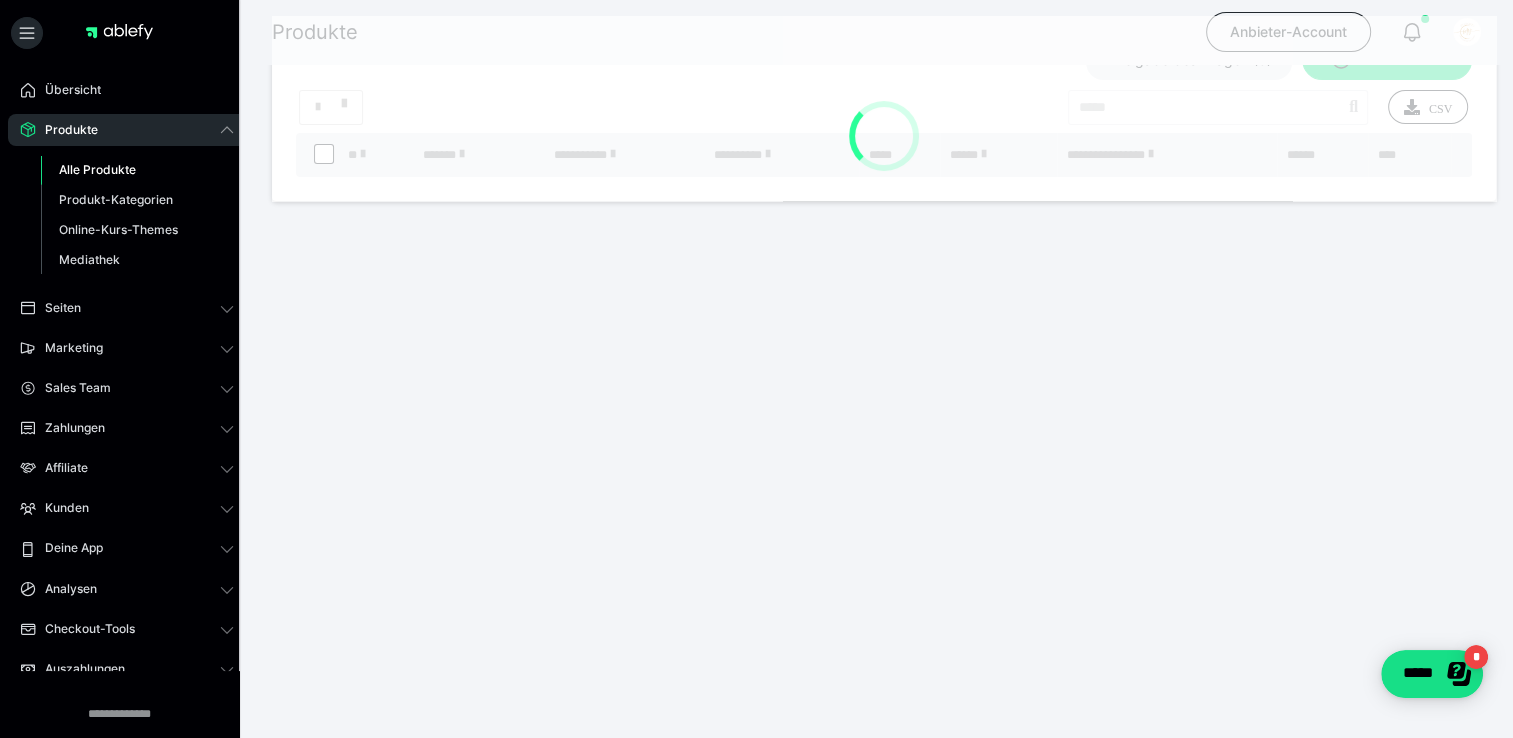scroll, scrollTop: 0, scrollLeft: 0, axis: both 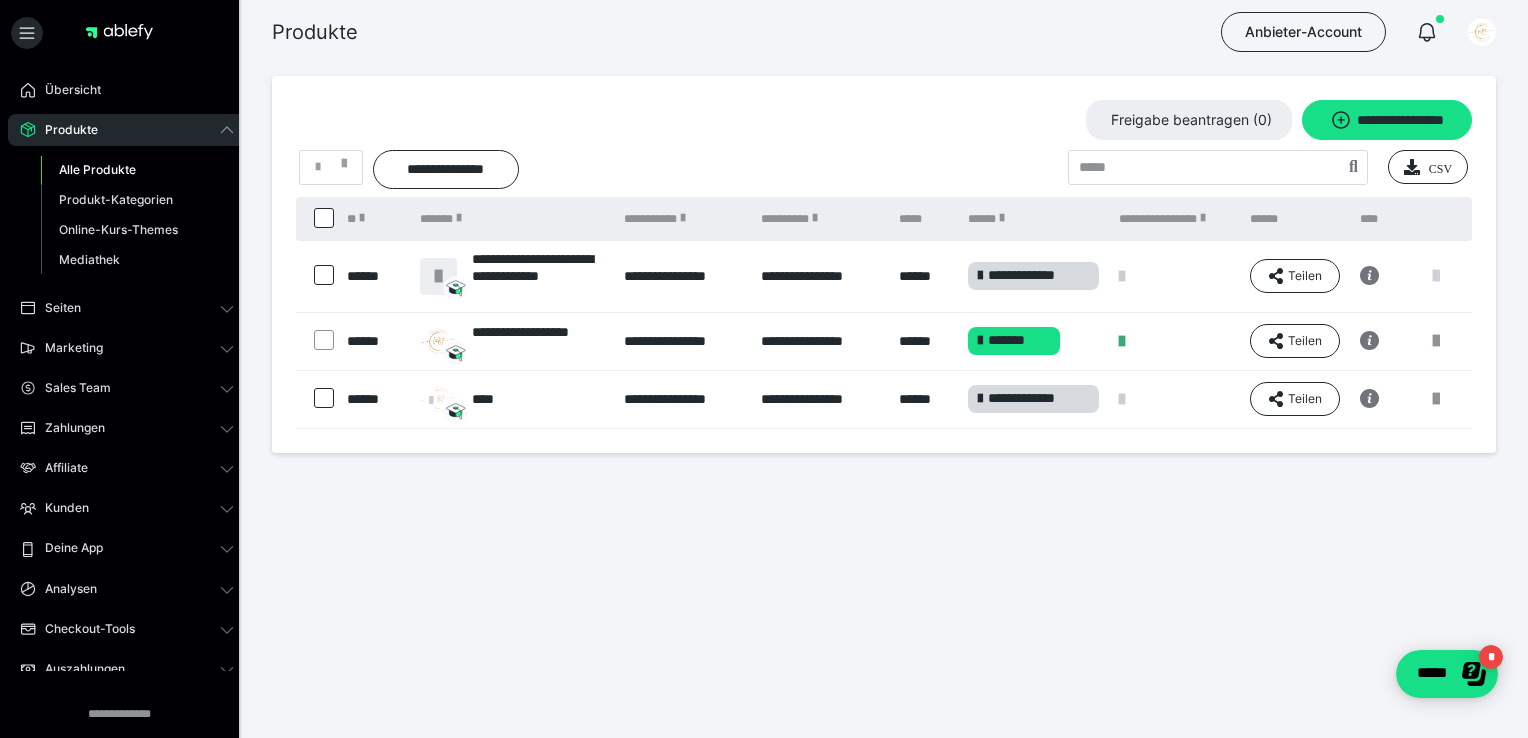 click at bounding box center (1436, 276) 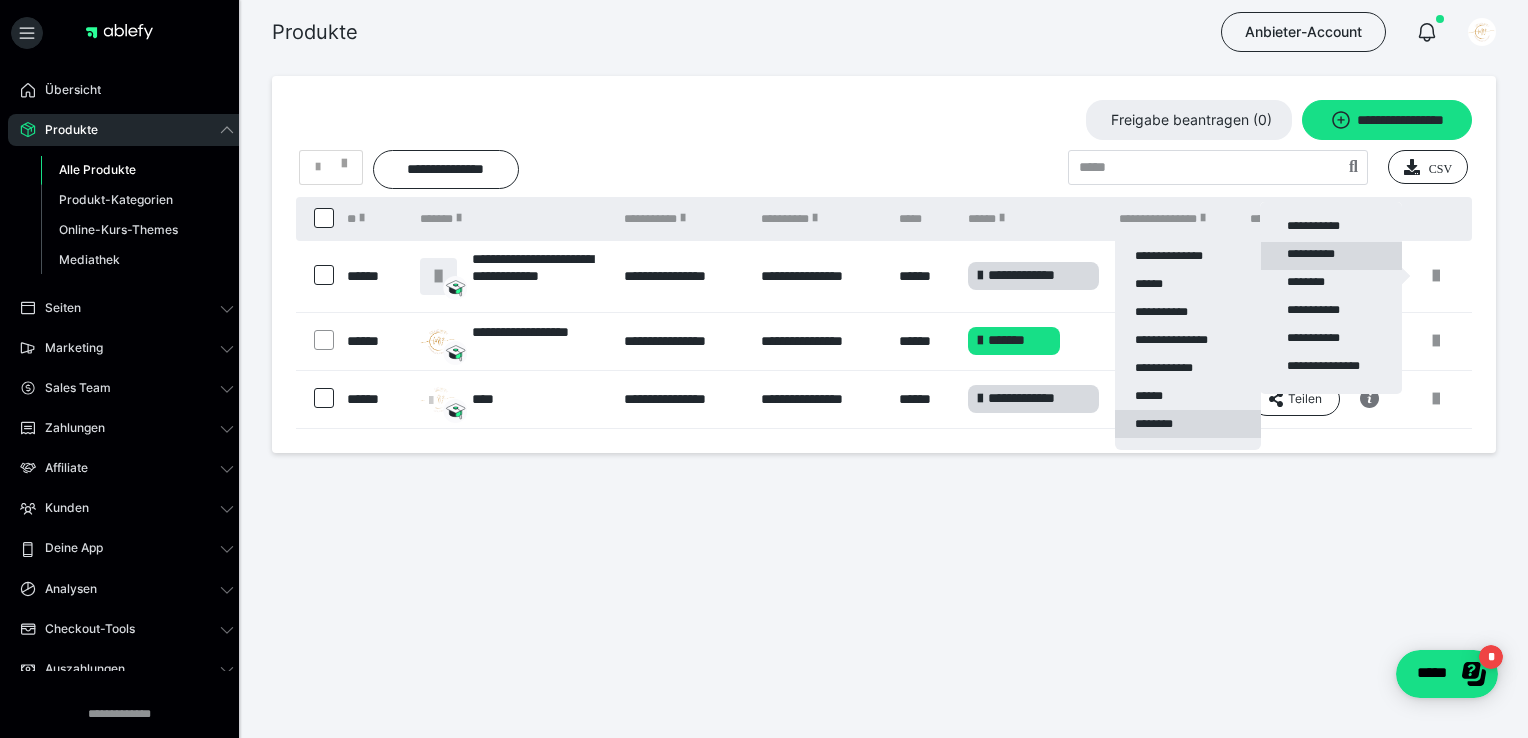 click on "********" at bounding box center (1188, 424) 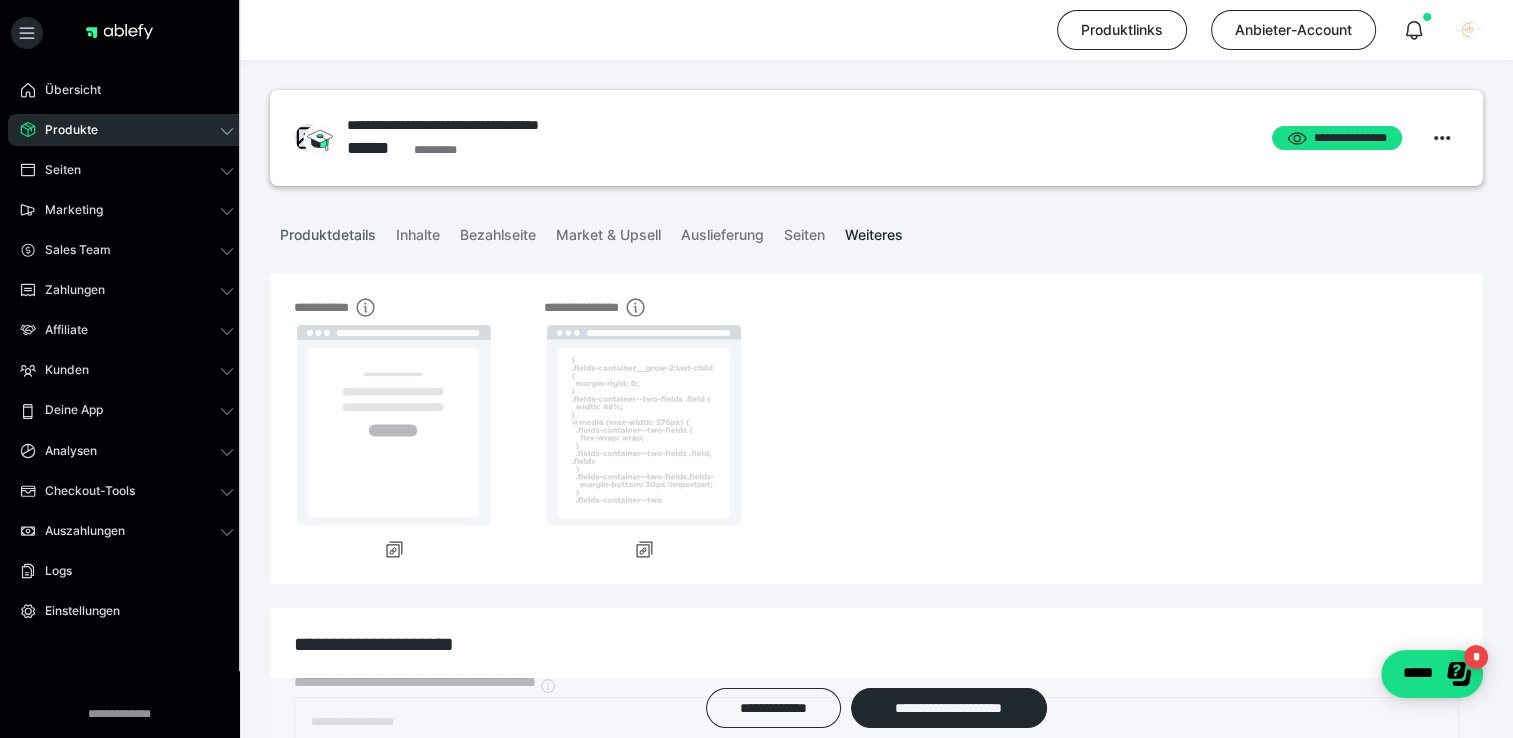 click on "Produktdetails" at bounding box center [328, 231] 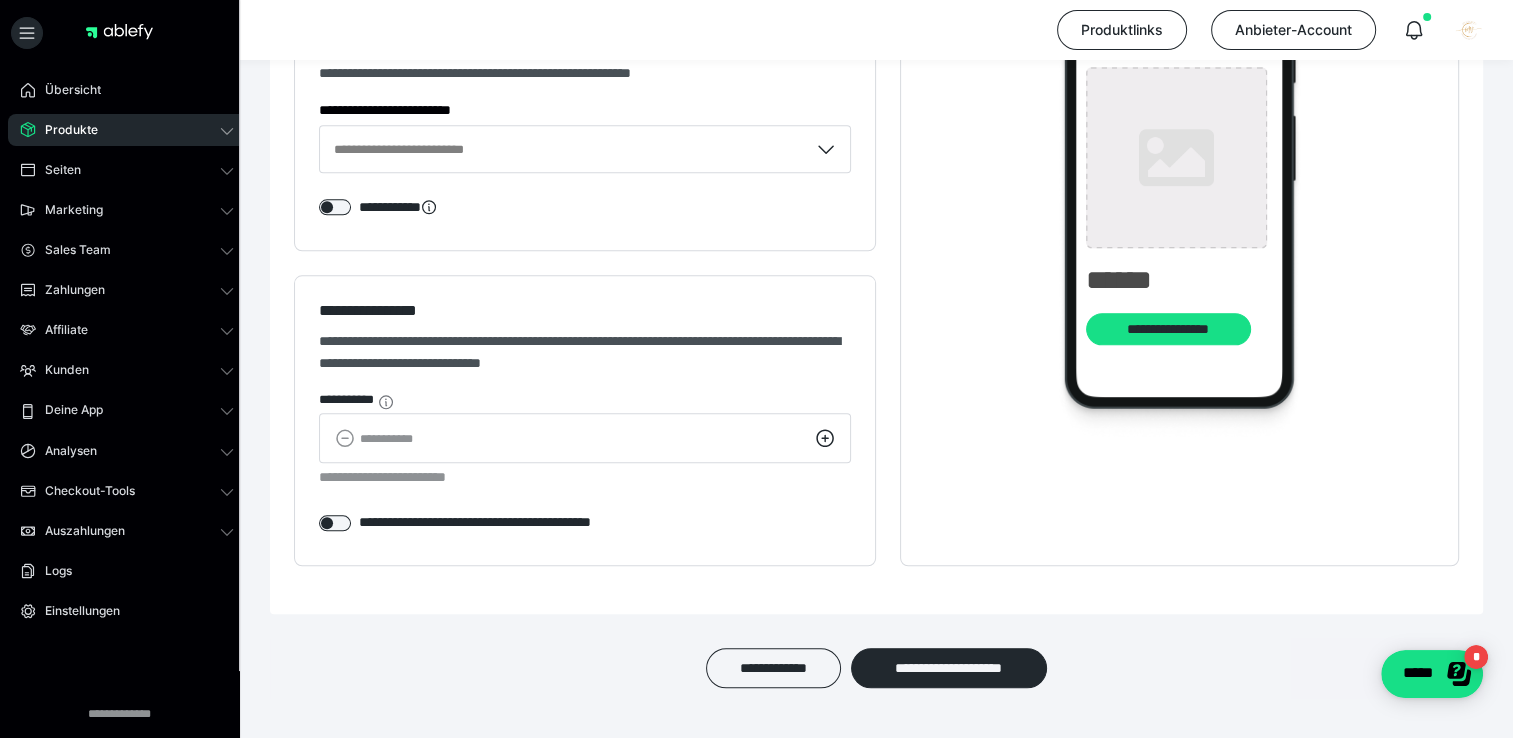 scroll, scrollTop: 2156, scrollLeft: 0, axis: vertical 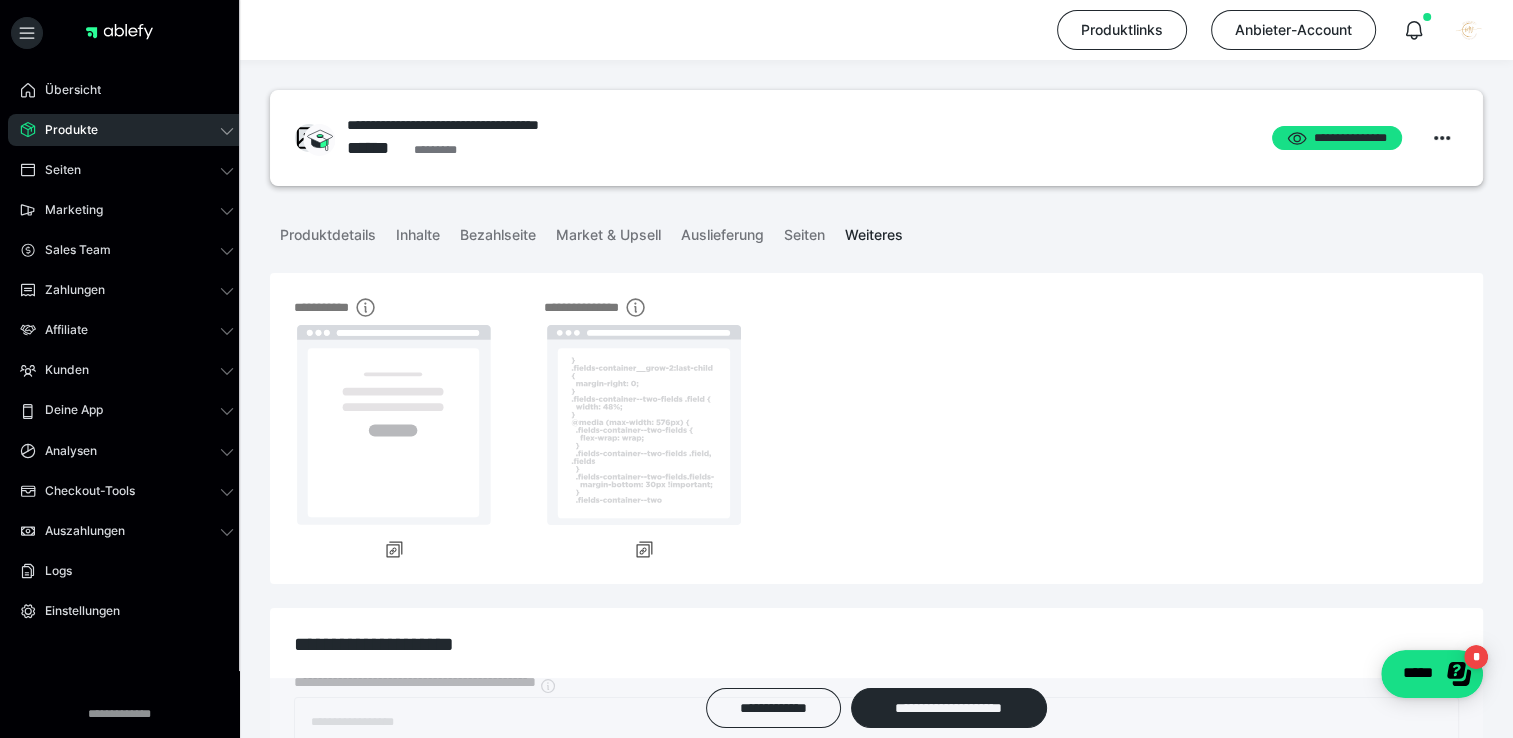 click on "Produkte" at bounding box center [127, 130] 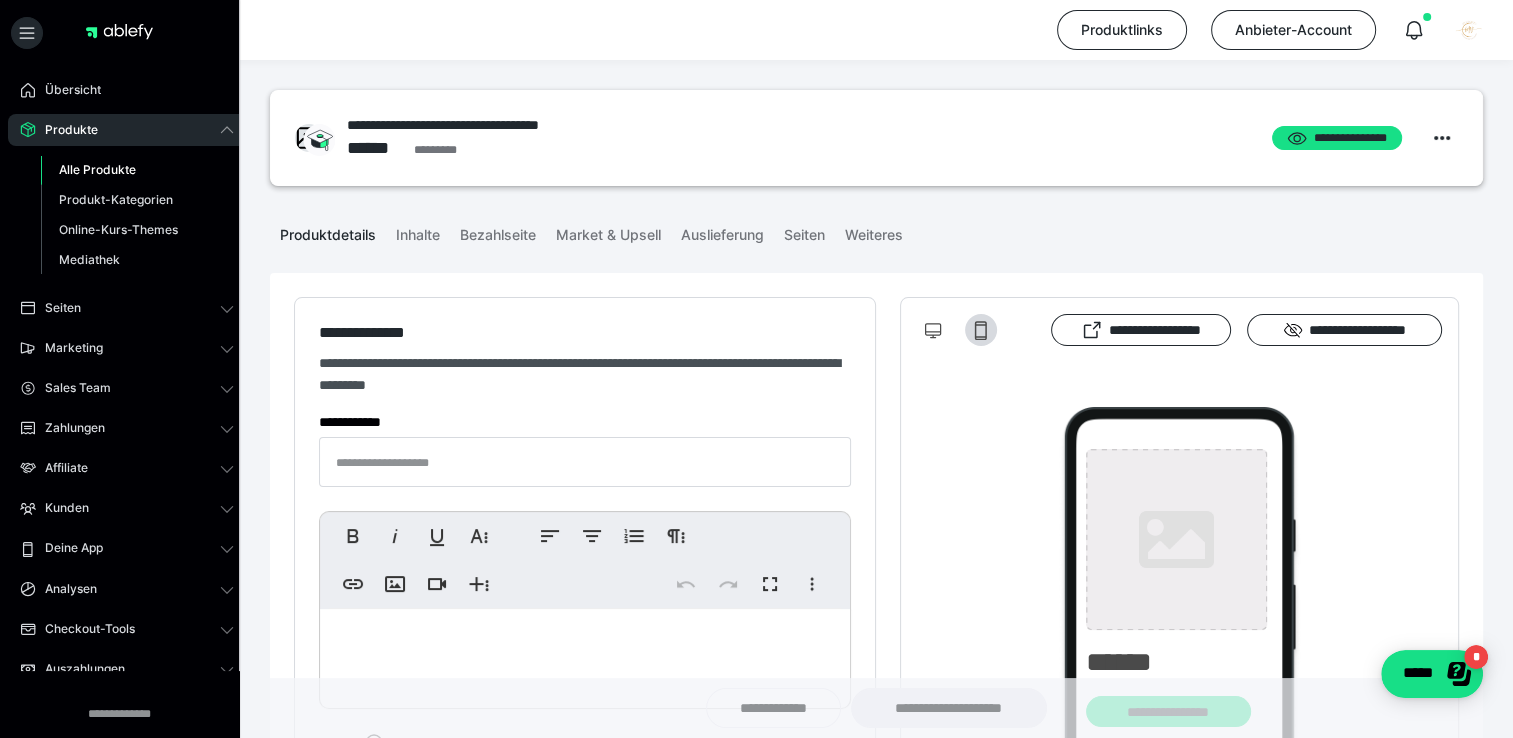 type on "**********" 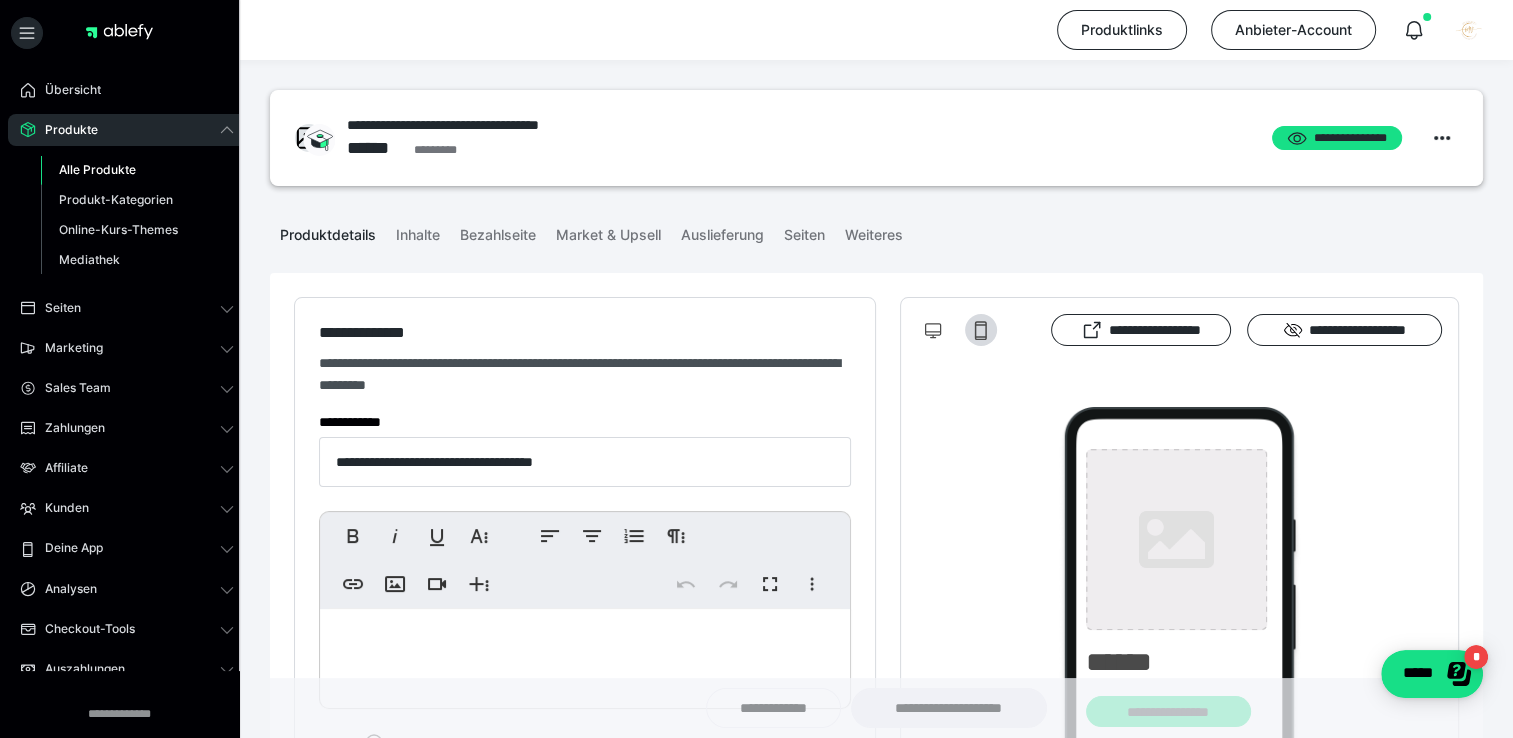 type on "**********" 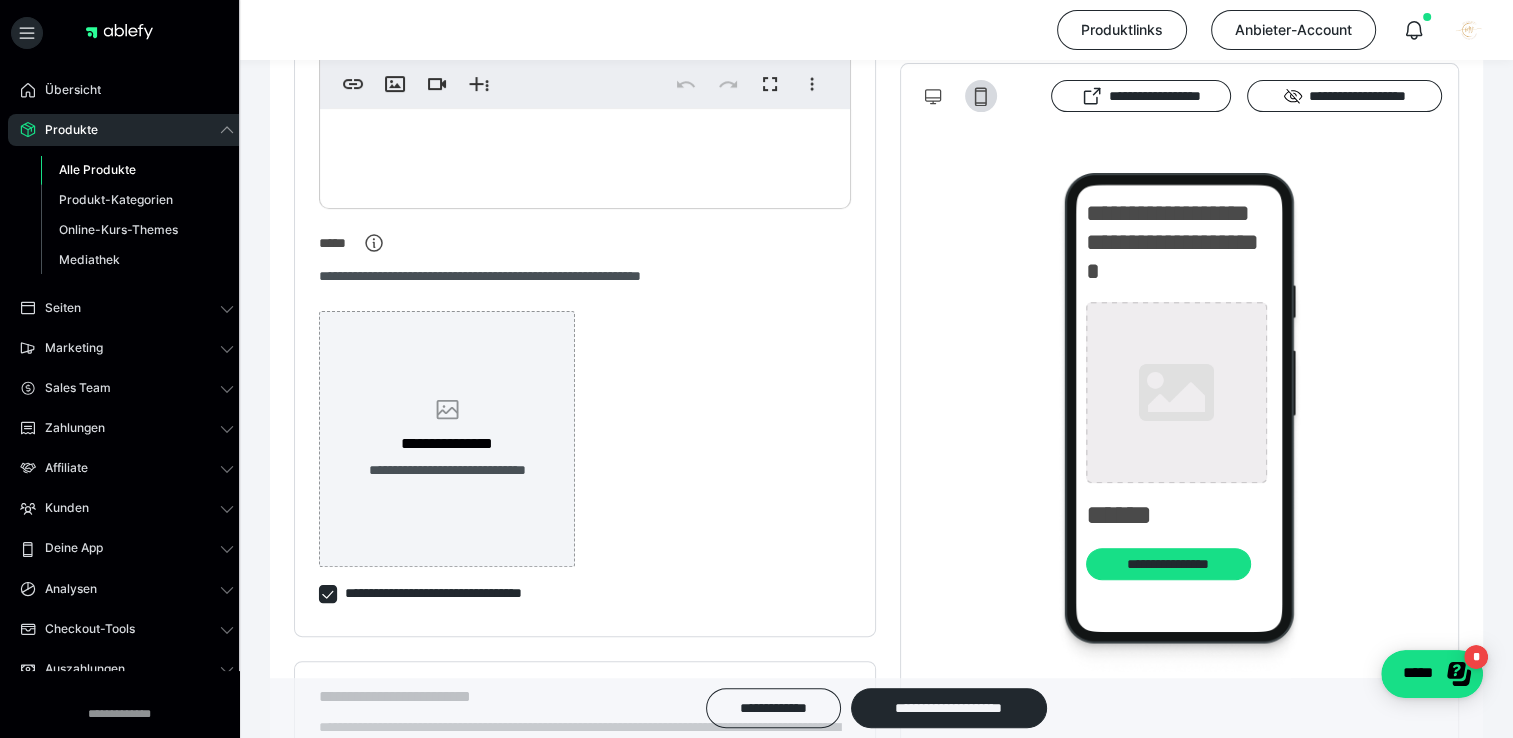 scroll, scrollTop: 1100, scrollLeft: 0, axis: vertical 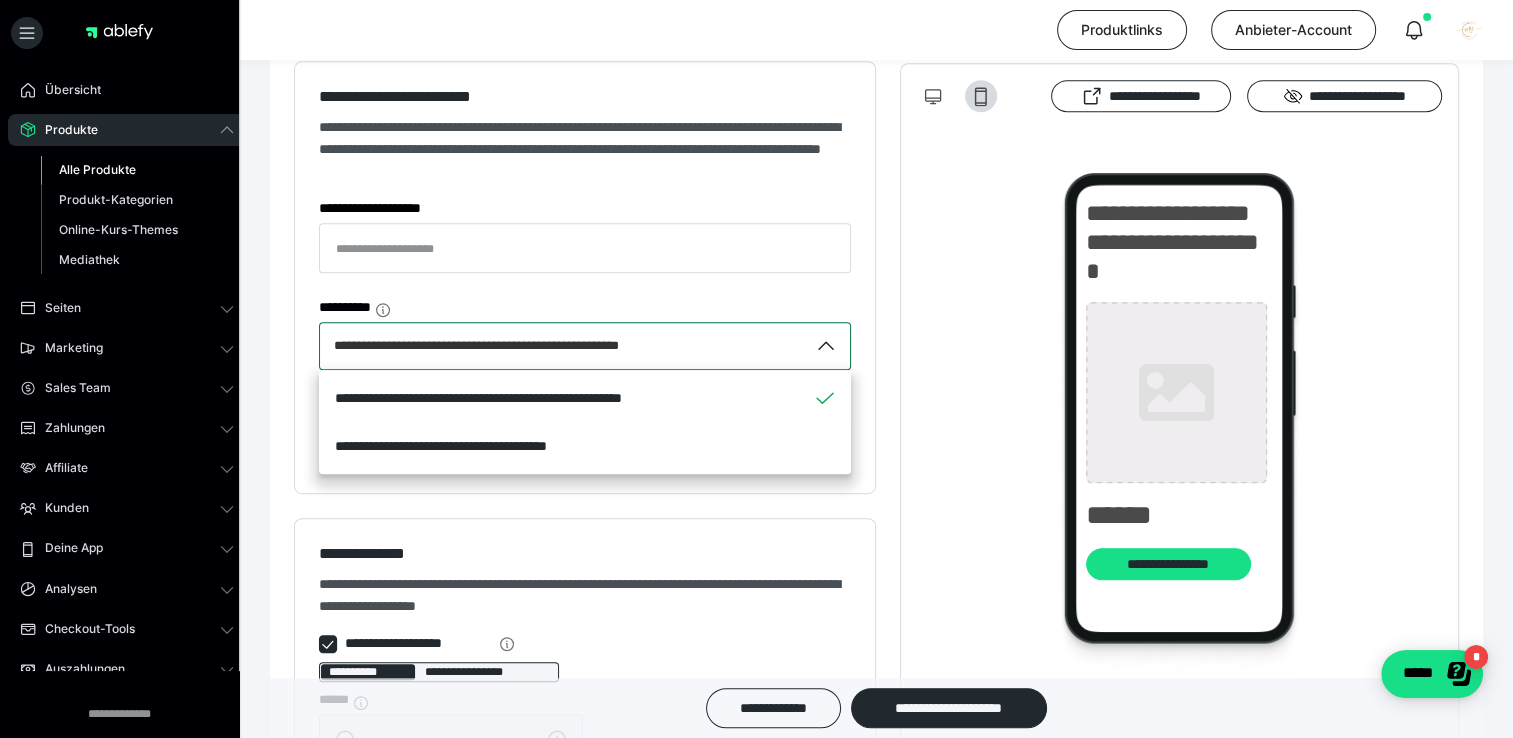 click on "**********" at bounding box center (508, 346) 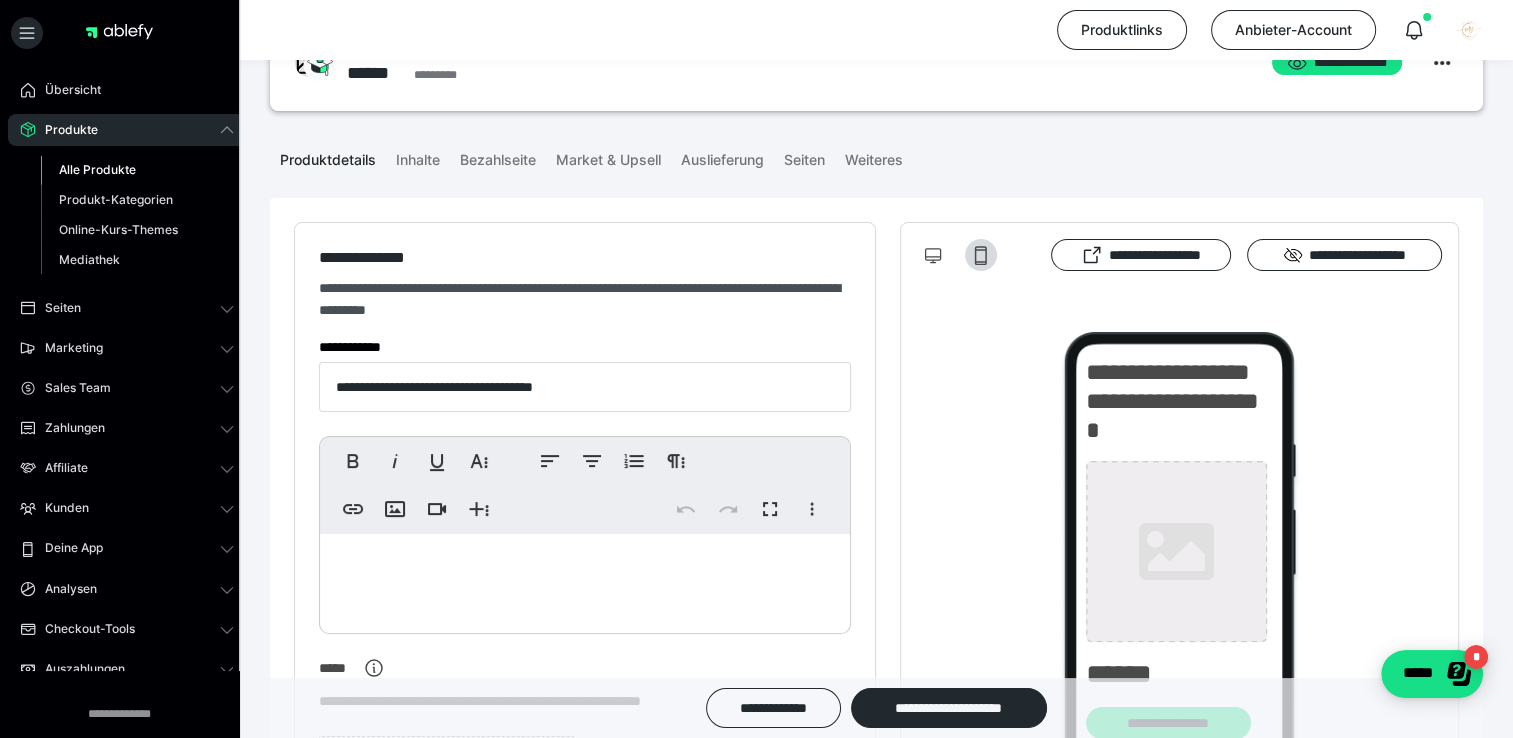 scroll, scrollTop: 0, scrollLeft: 0, axis: both 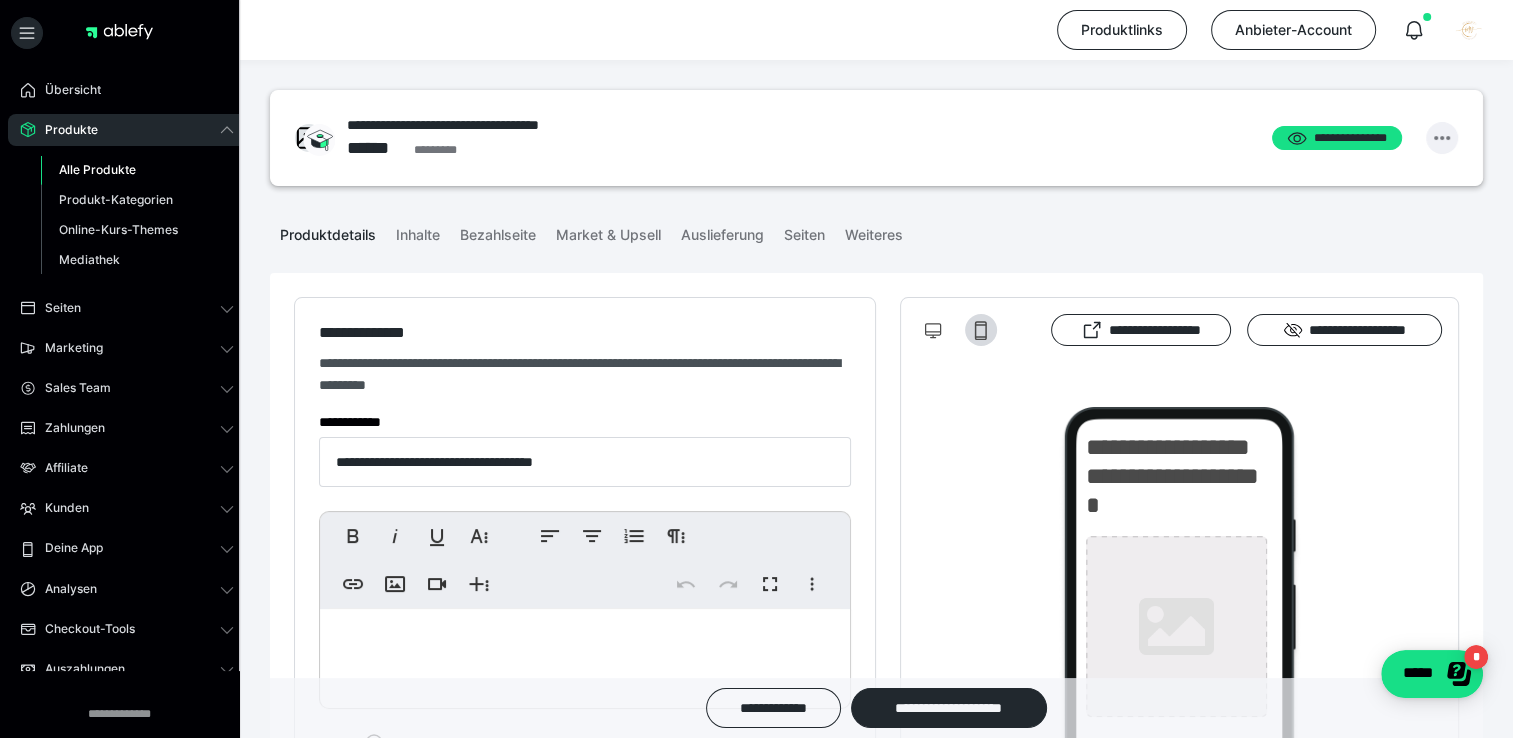 click at bounding box center [1442, 138] 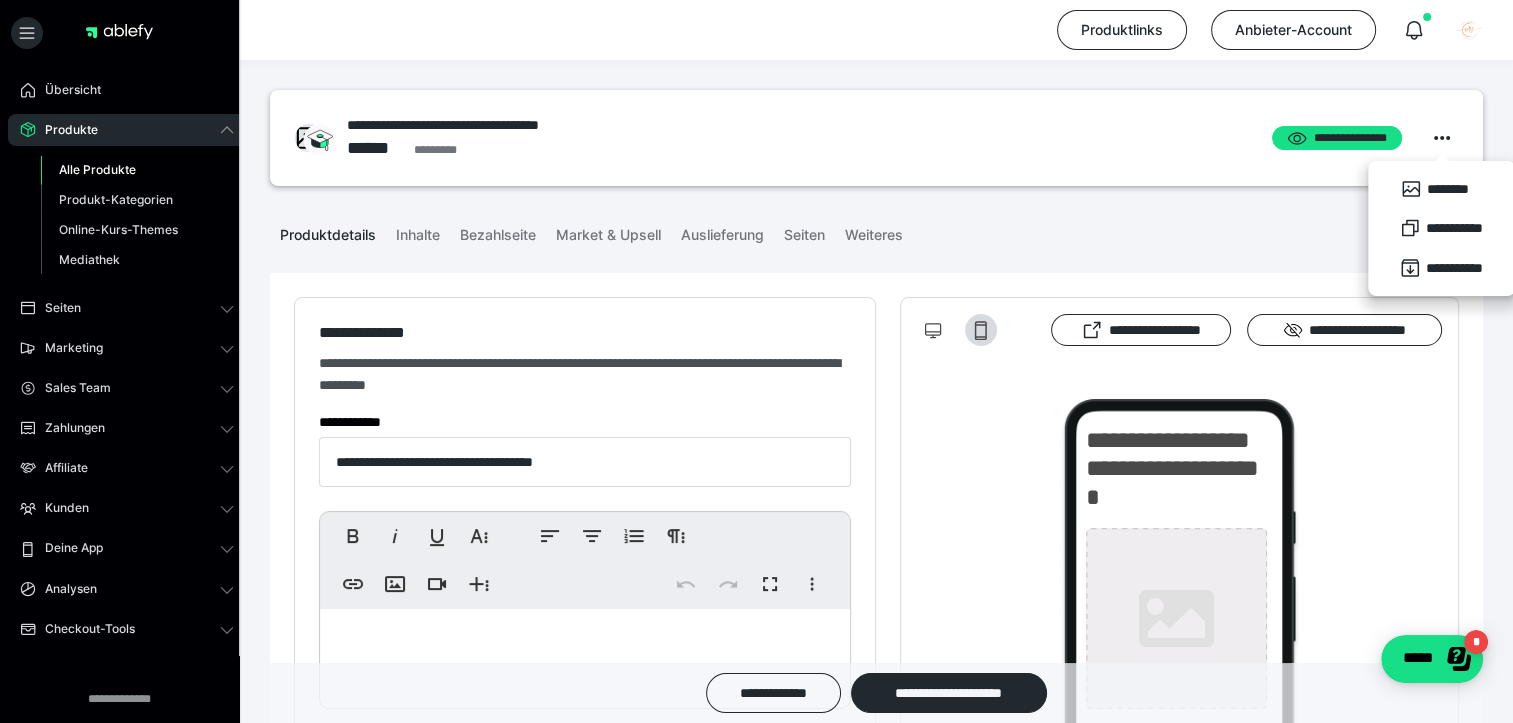 click on "**********" at bounding box center [483, 125] 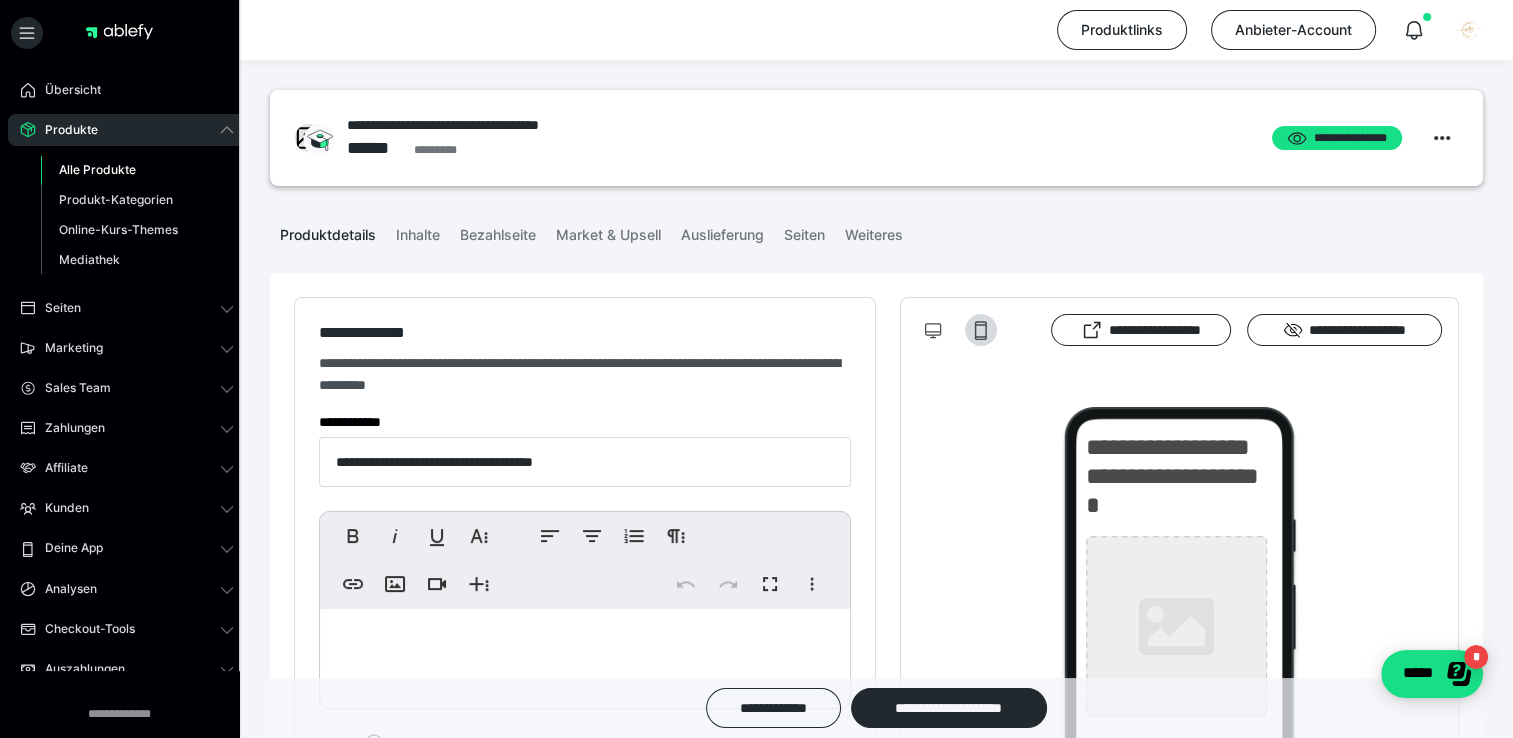 click on "**********" at bounding box center (483, 125) 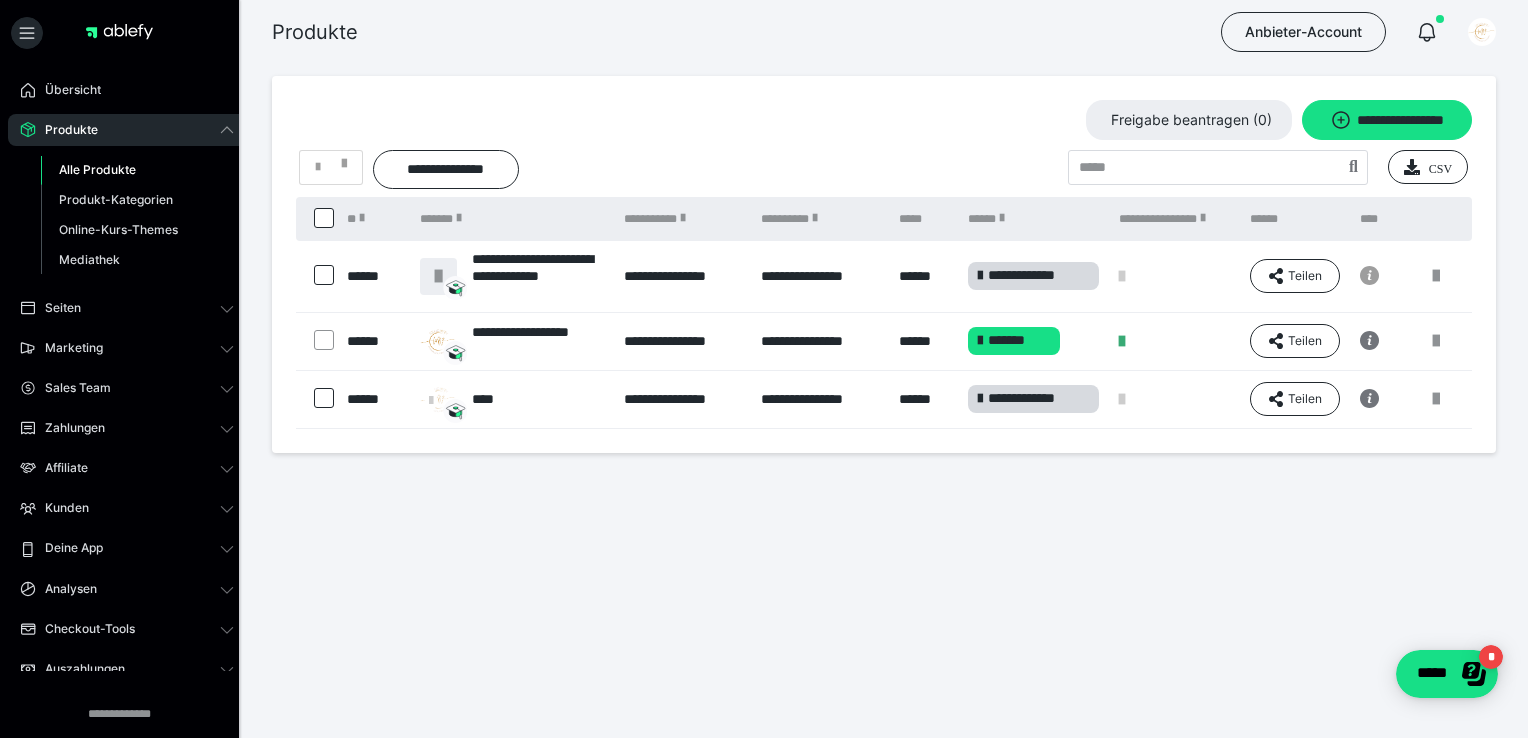 click 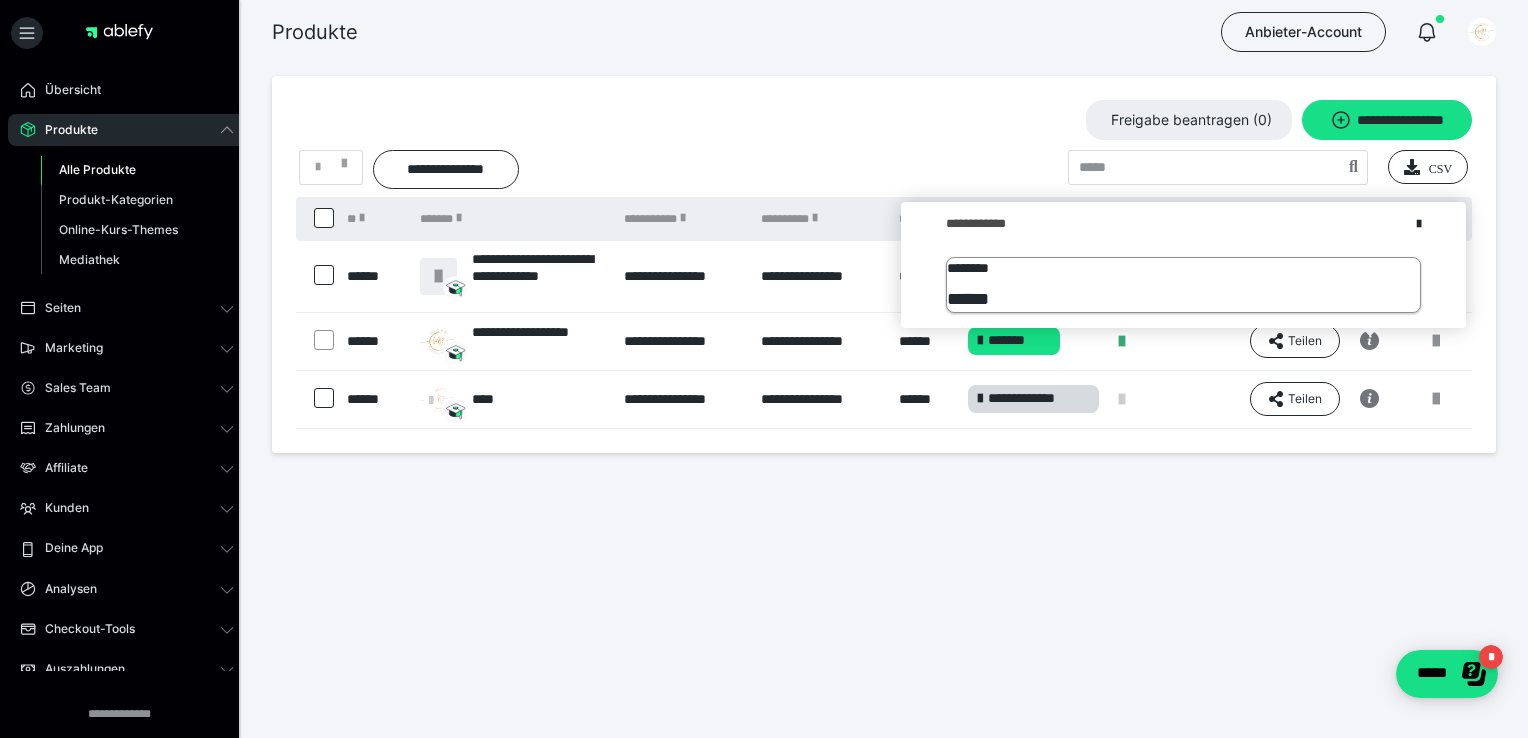 click on "******" at bounding box center [1183, 299] 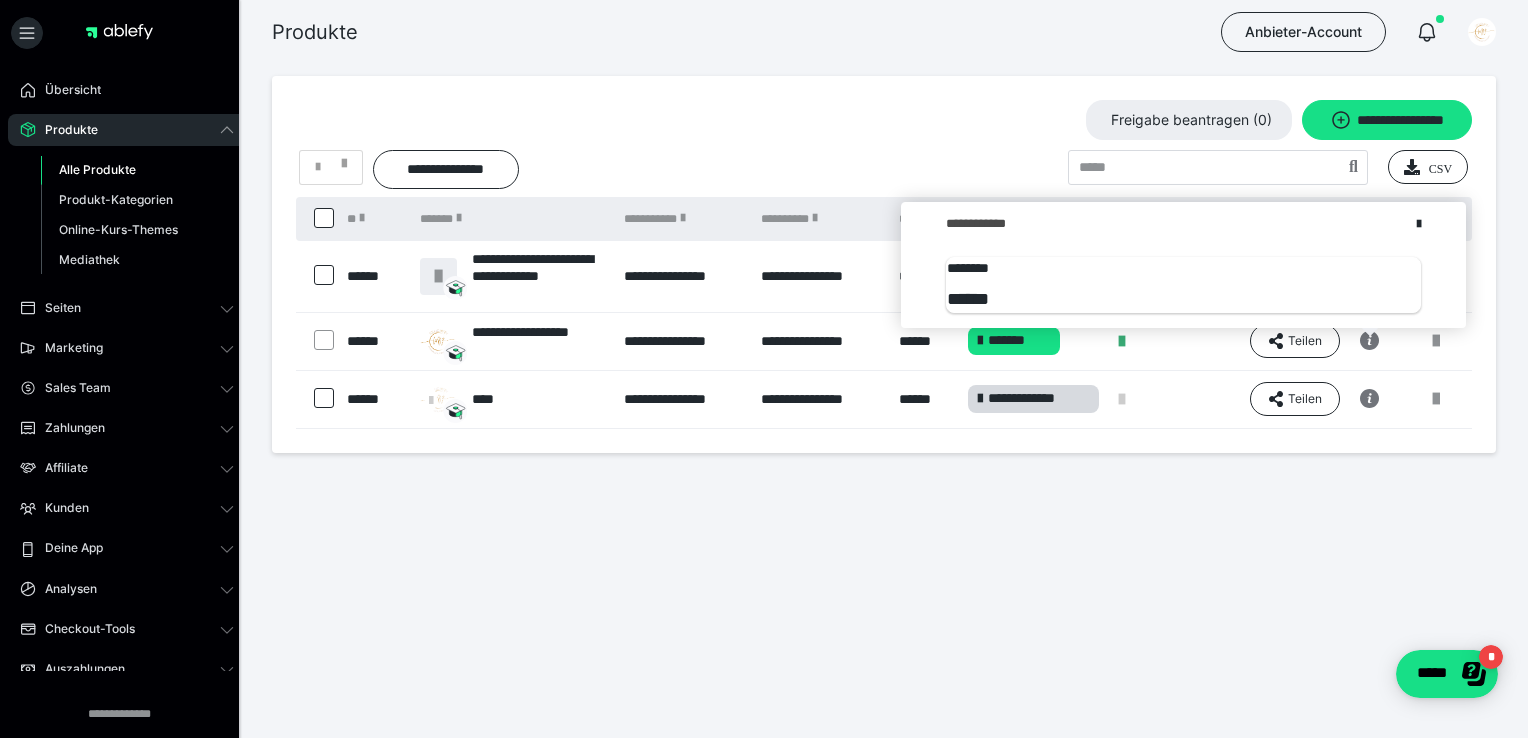 click at bounding box center (1419, 237) 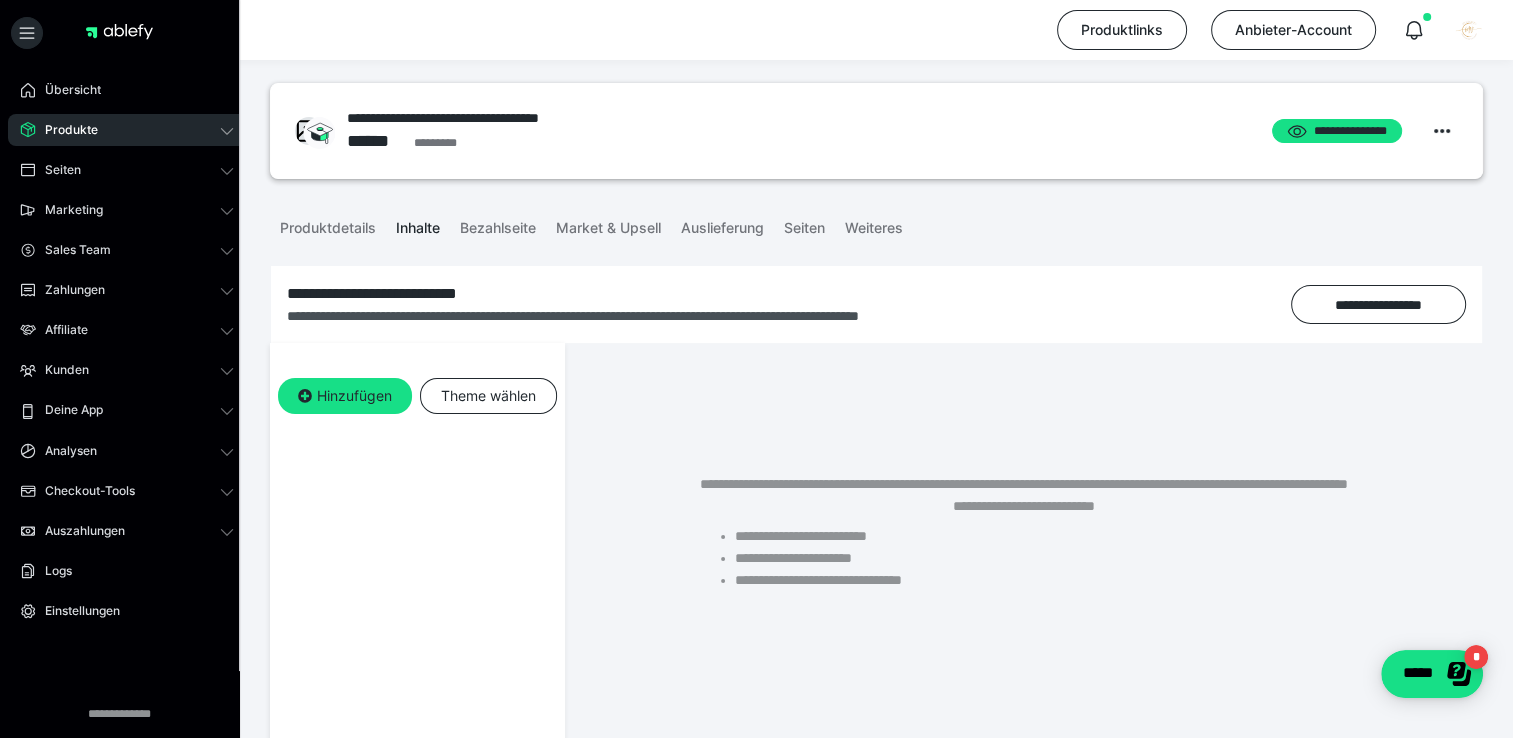 scroll, scrollTop: 0, scrollLeft: 0, axis: both 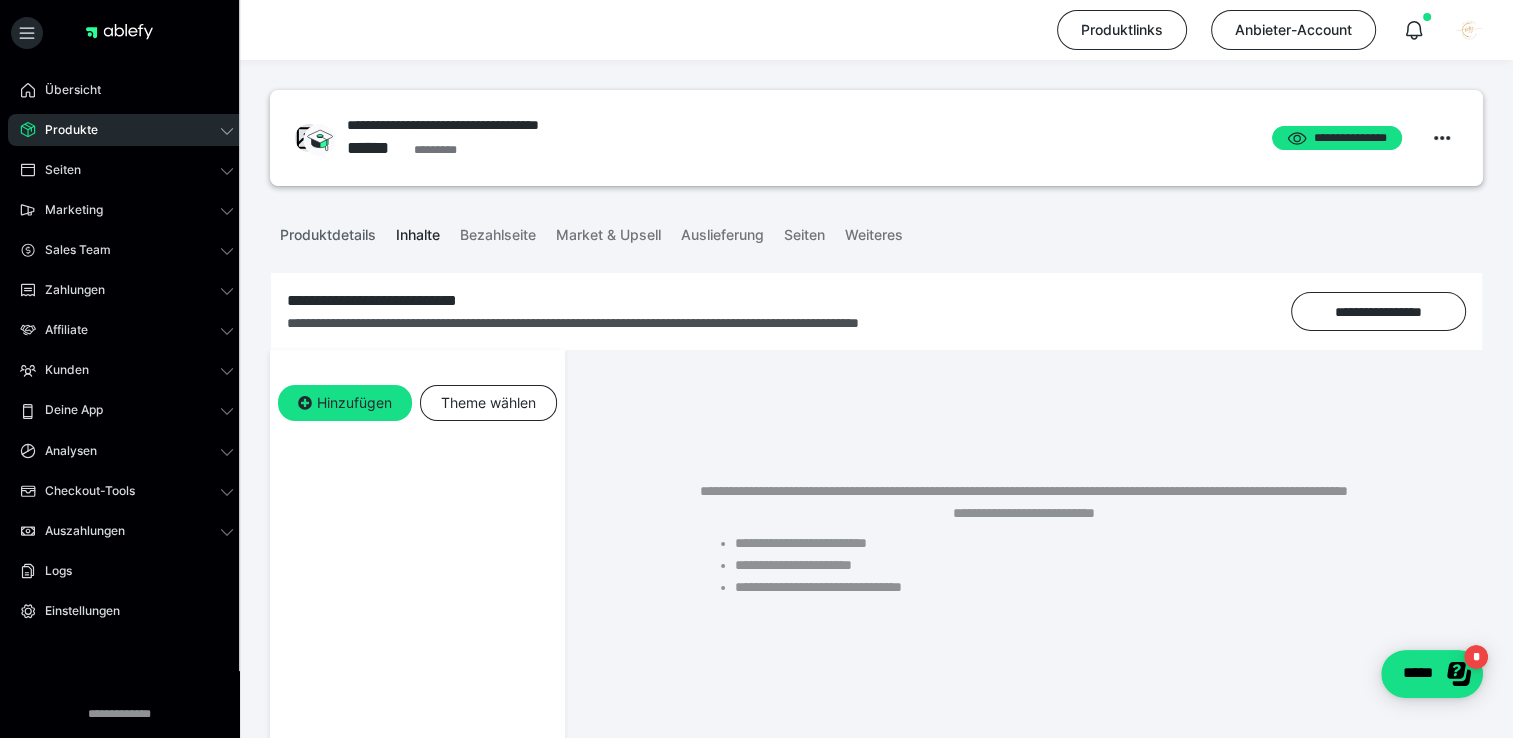 click on "Produktdetails" at bounding box center (328, 231) 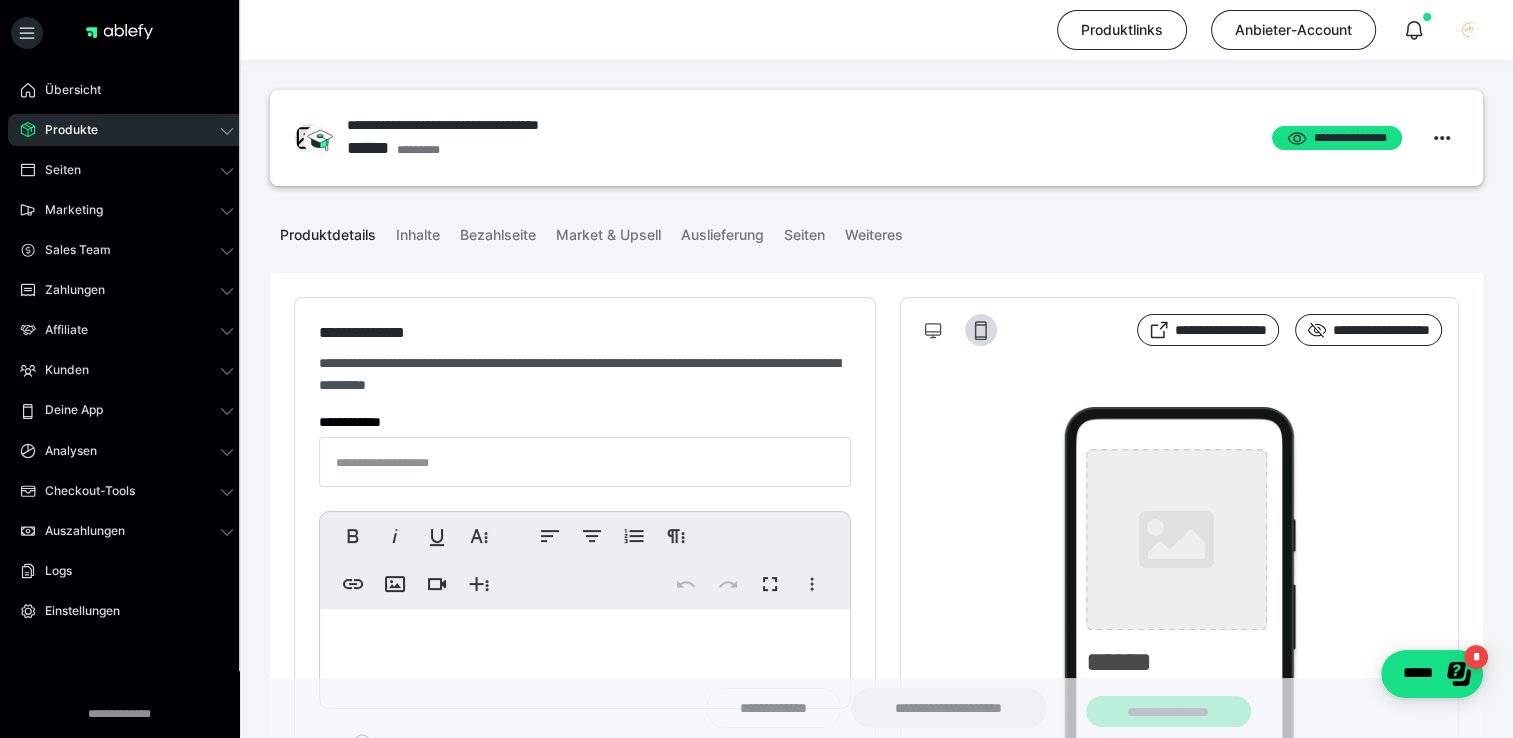 type on "**********" 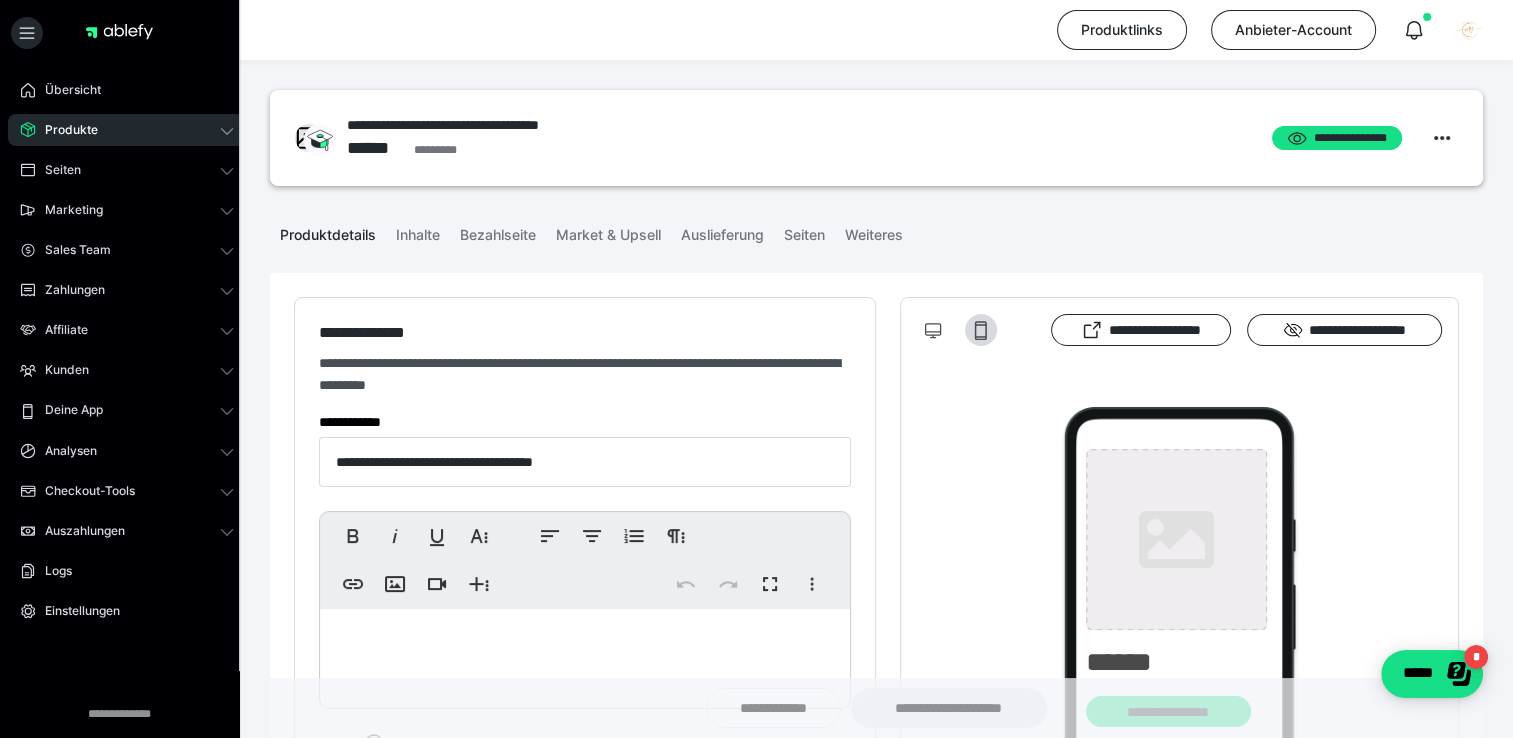 type on "**********" 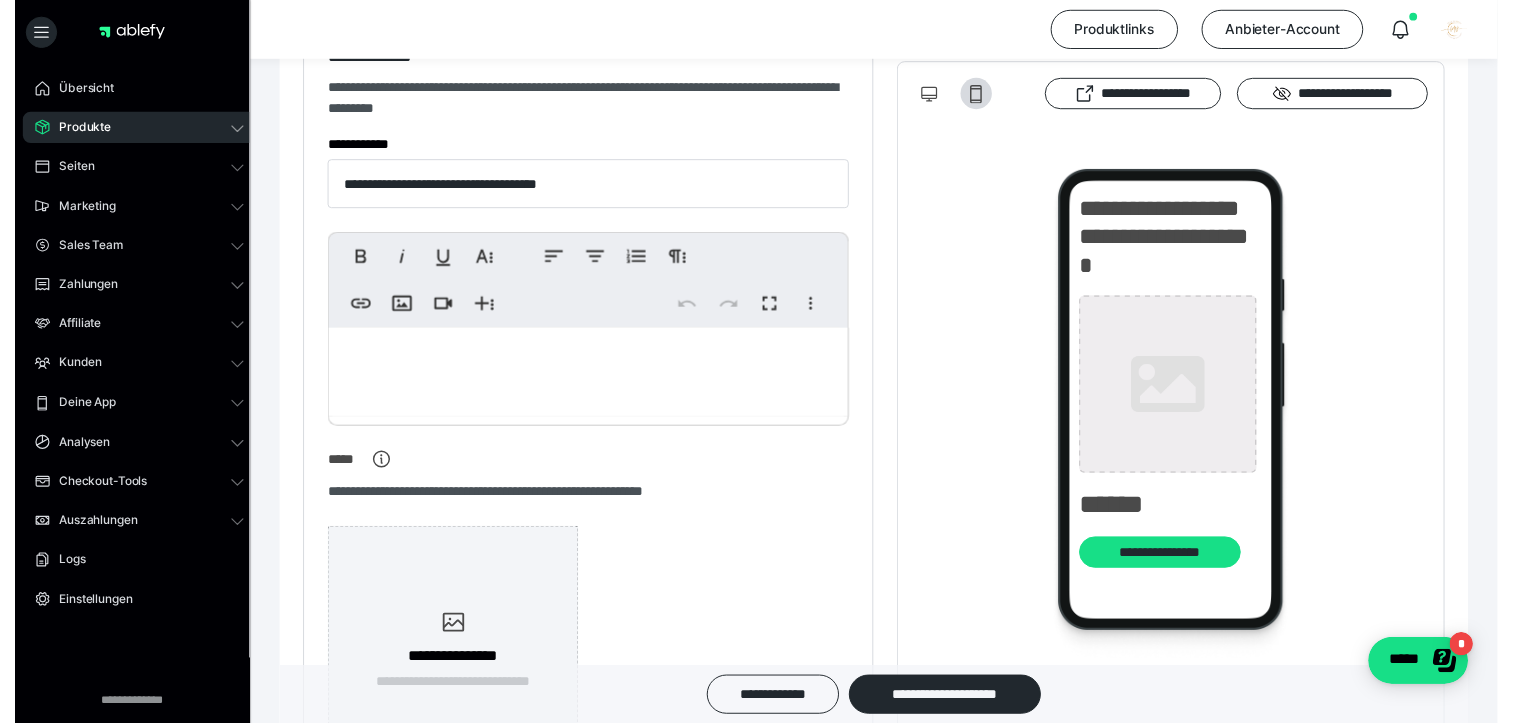 scroll, scrollTop: 56, scrollLeft: 0, axis: vertical 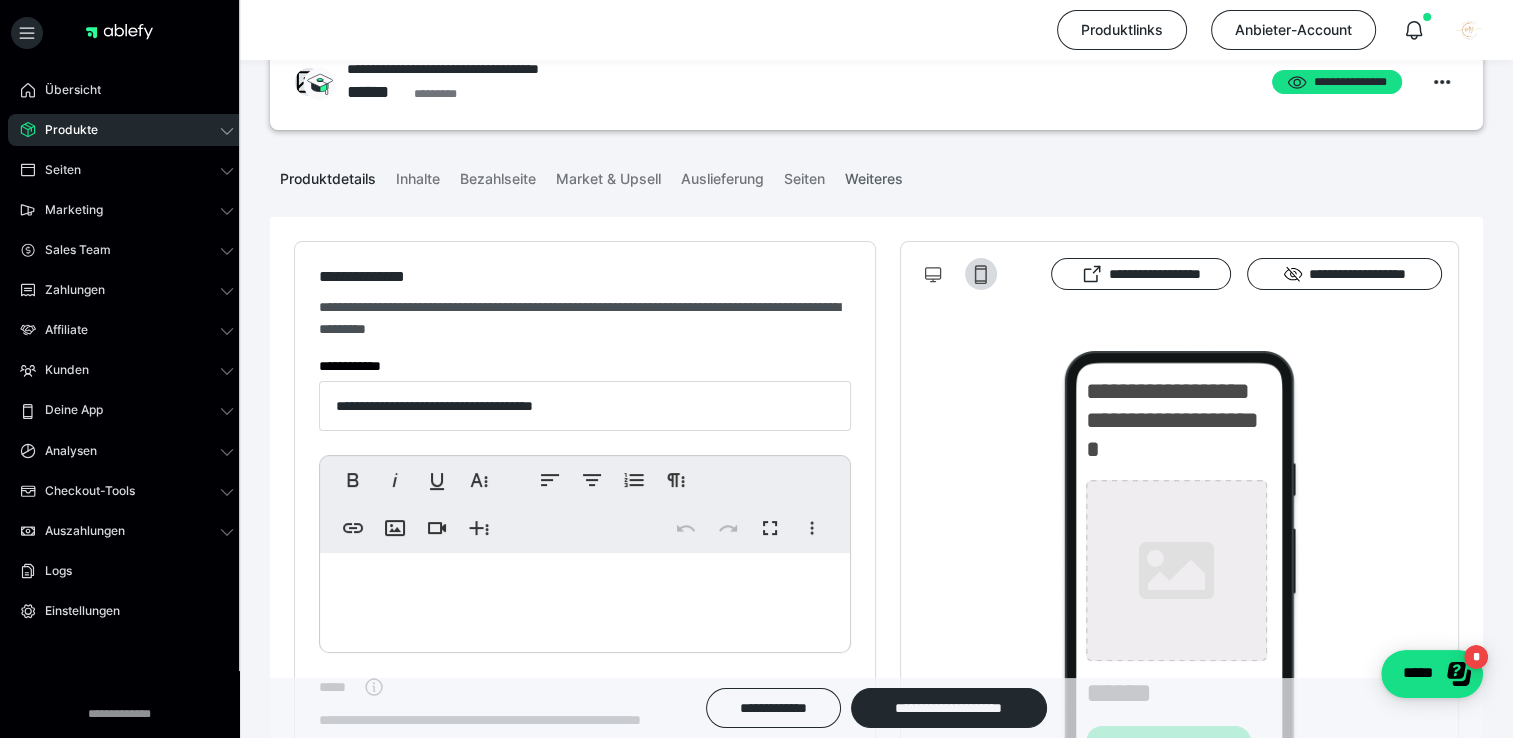 click on "Weiteres" at bounding box center [874, 175] 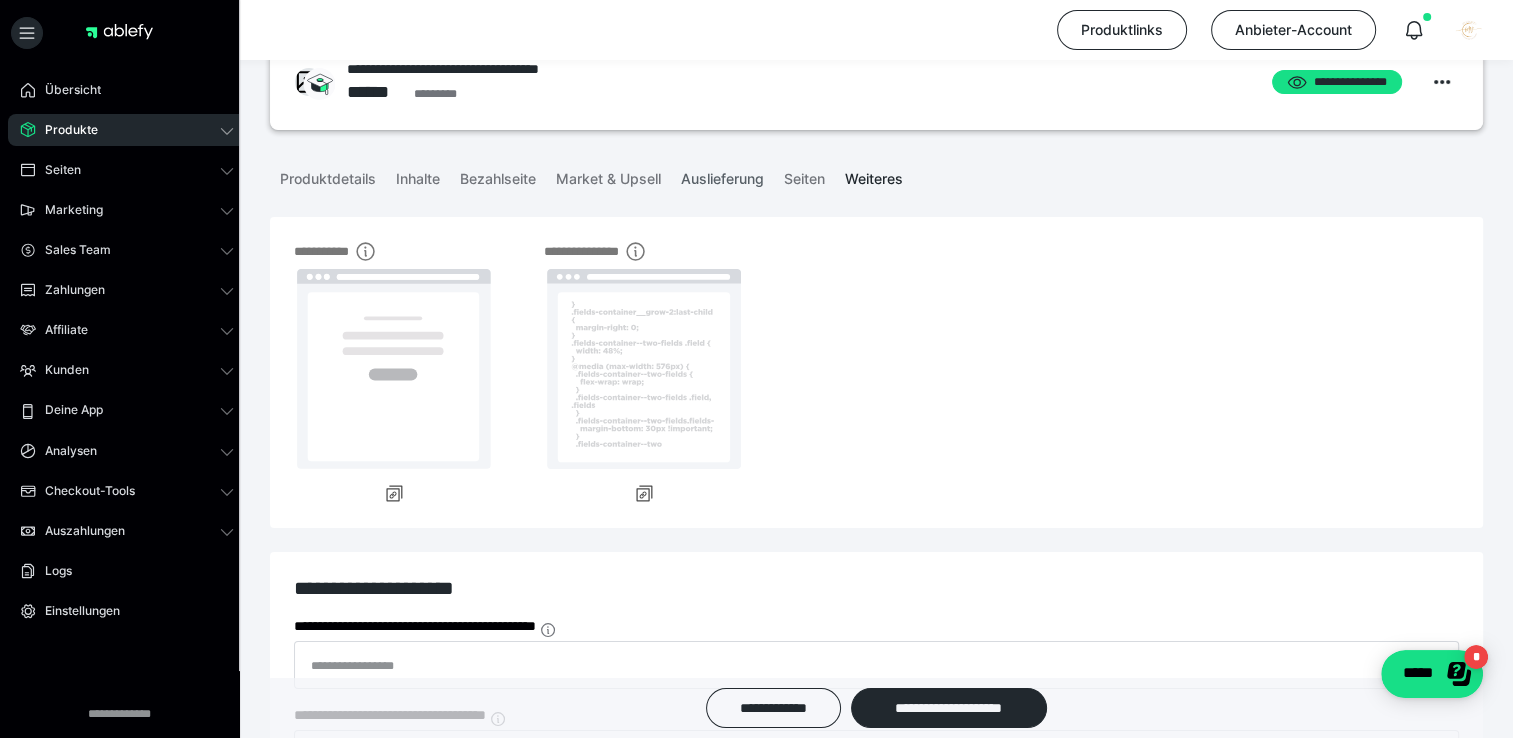 click on "Auslieferung" at bounding box center [722, 175] 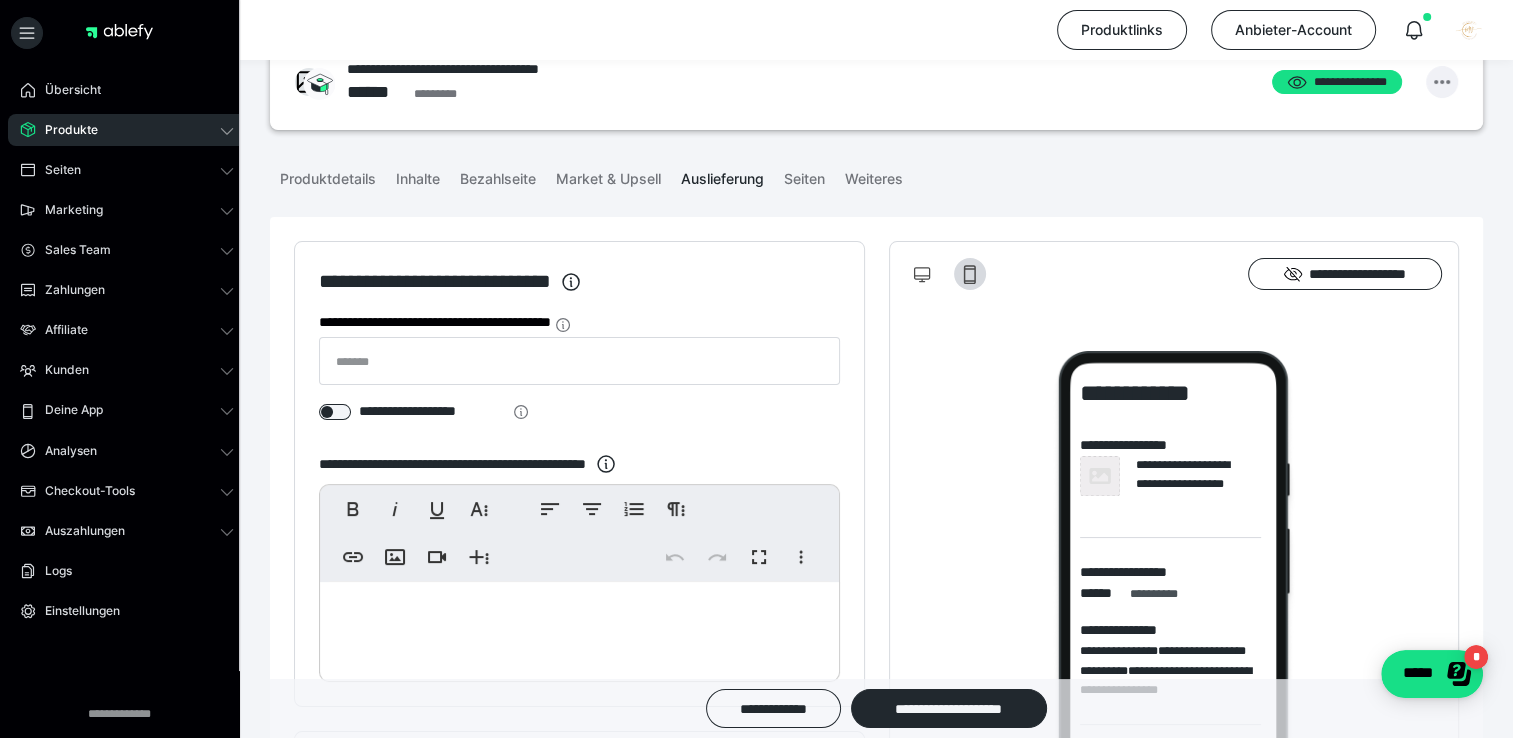 click 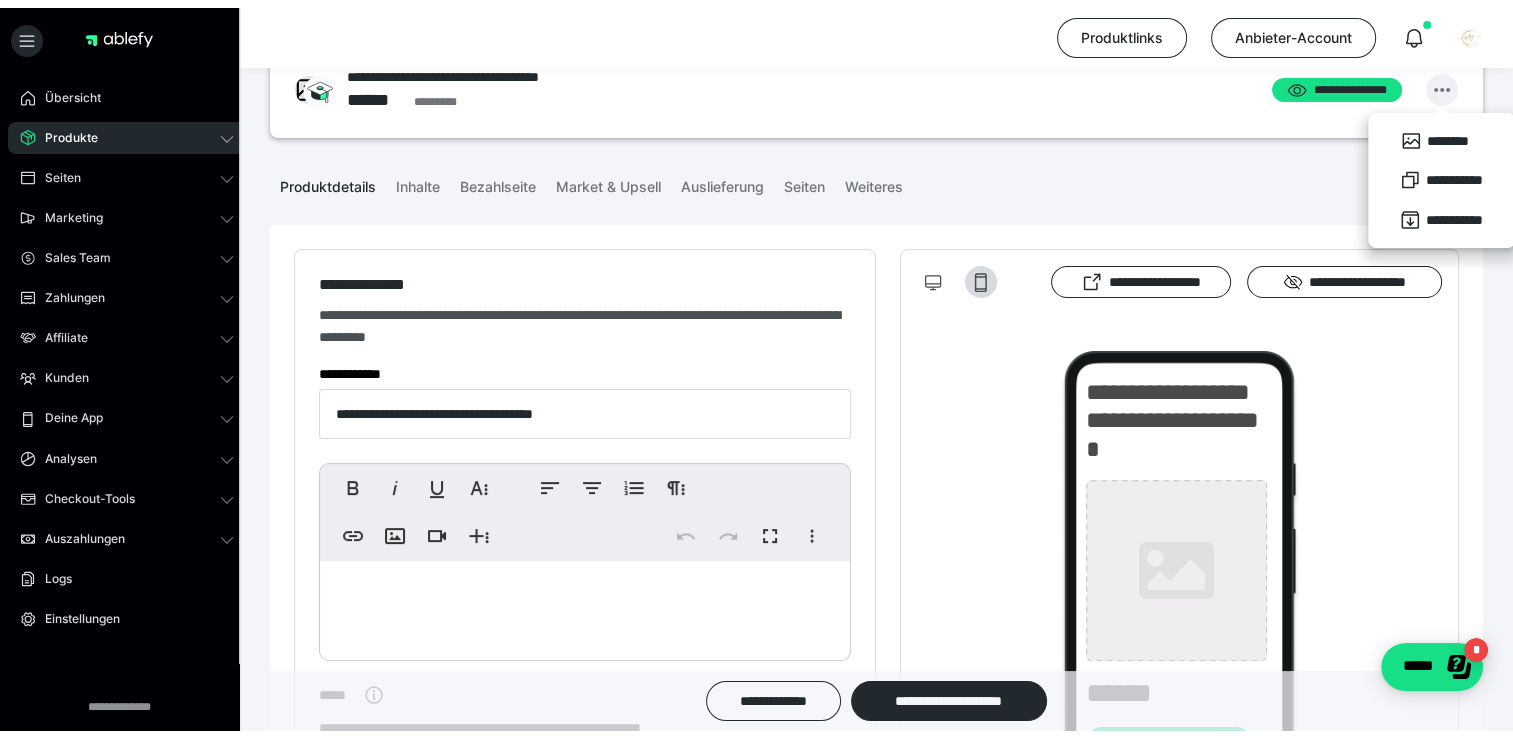 scroll, scrollTop: 0, scrollLeft: 0, axis: both 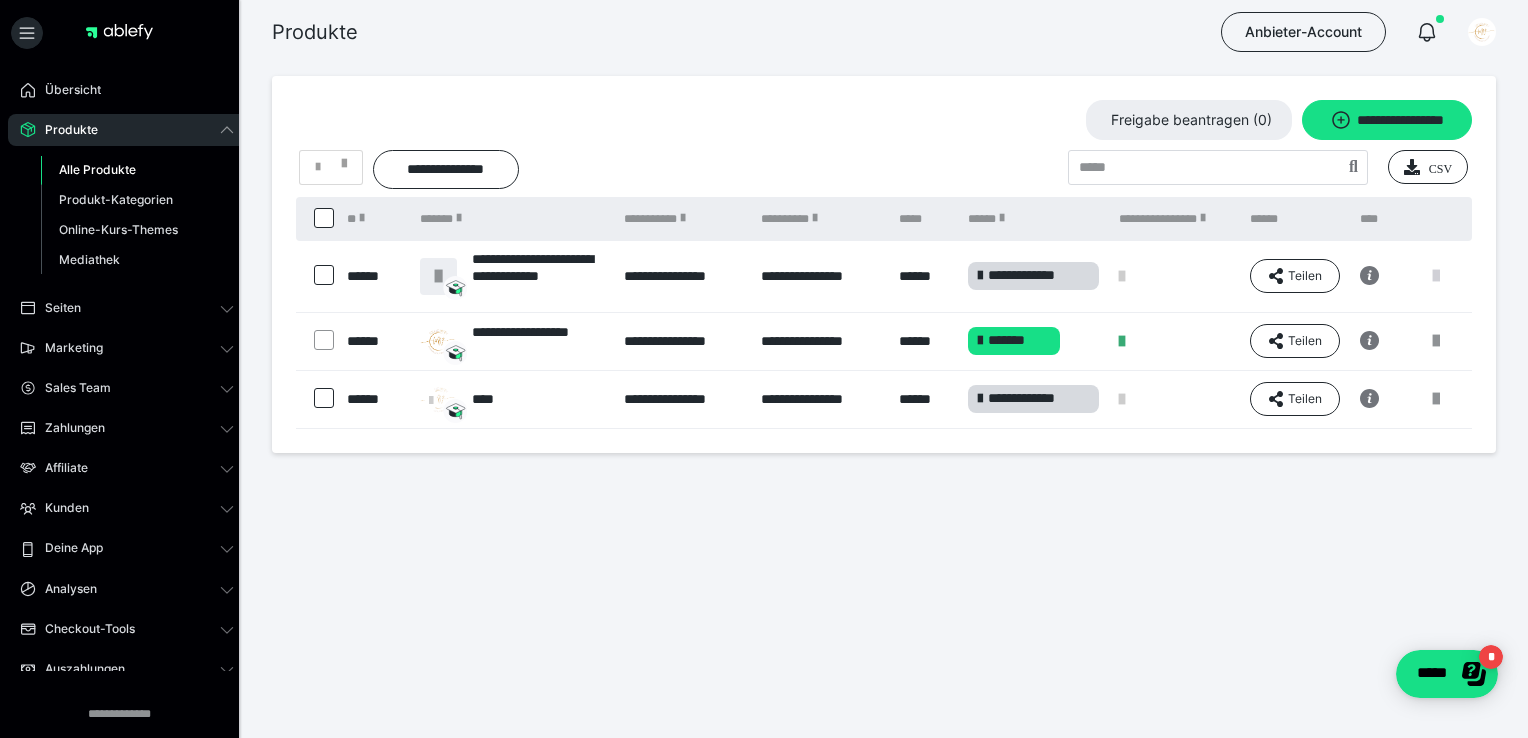 click at bounding box center (1436, 276) 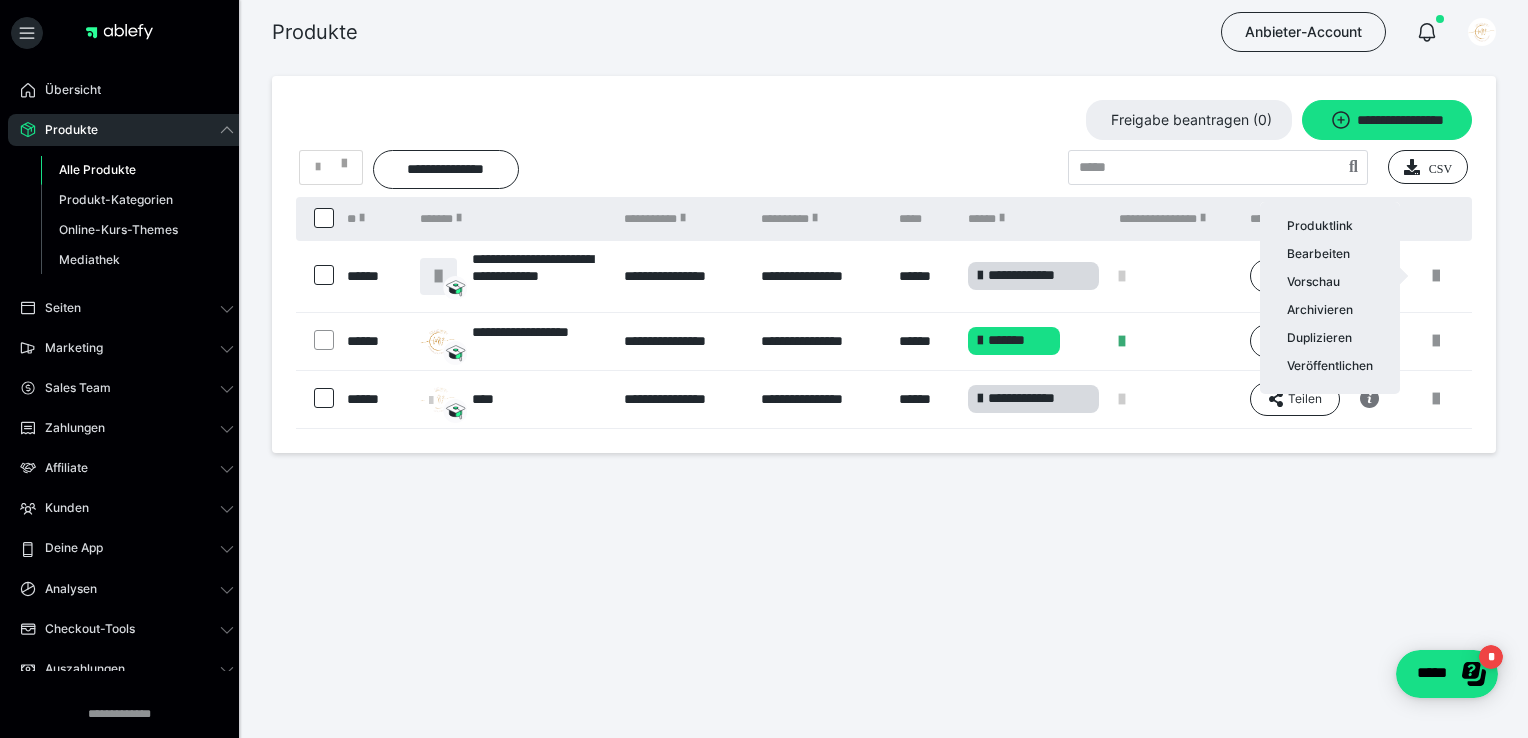 click at bounding box center [764, 369] 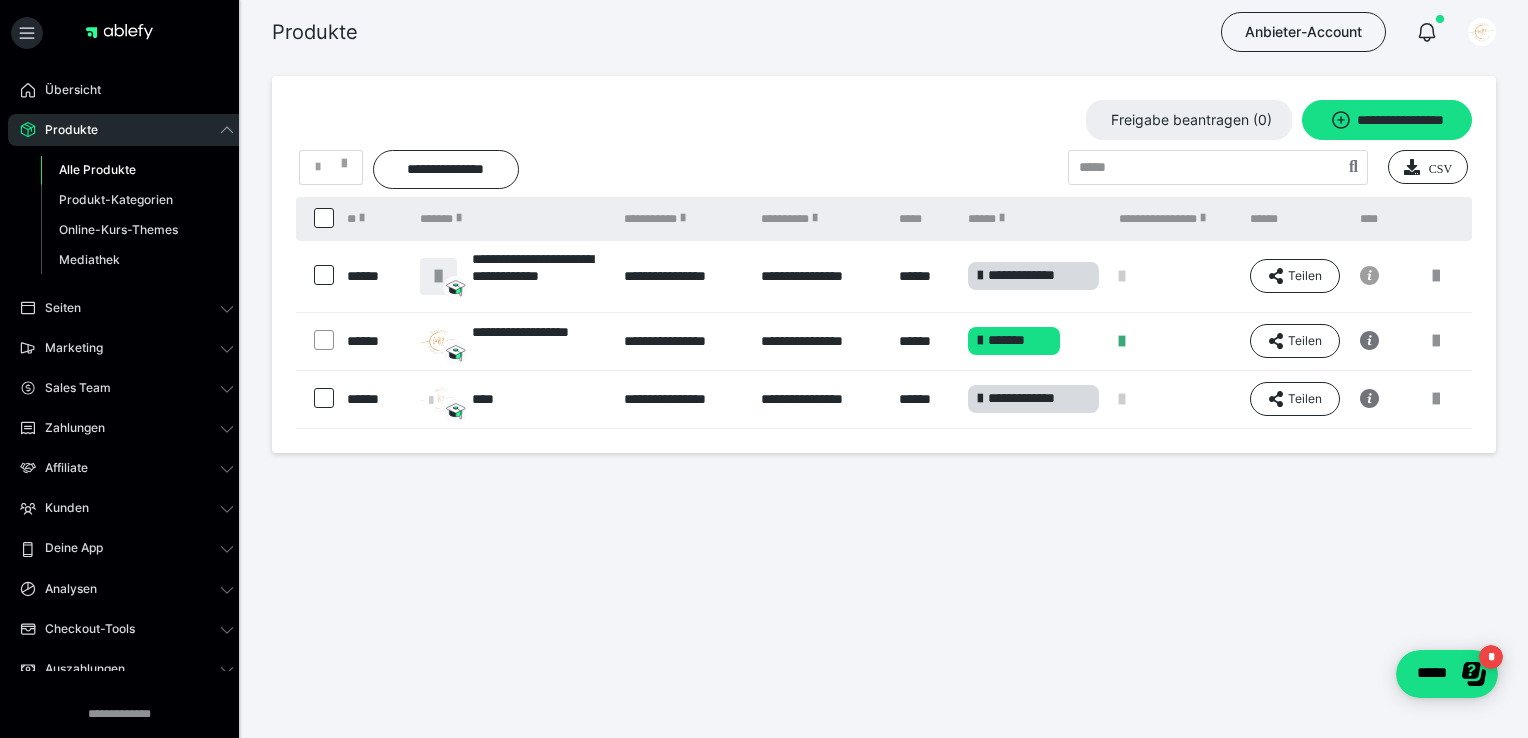 click 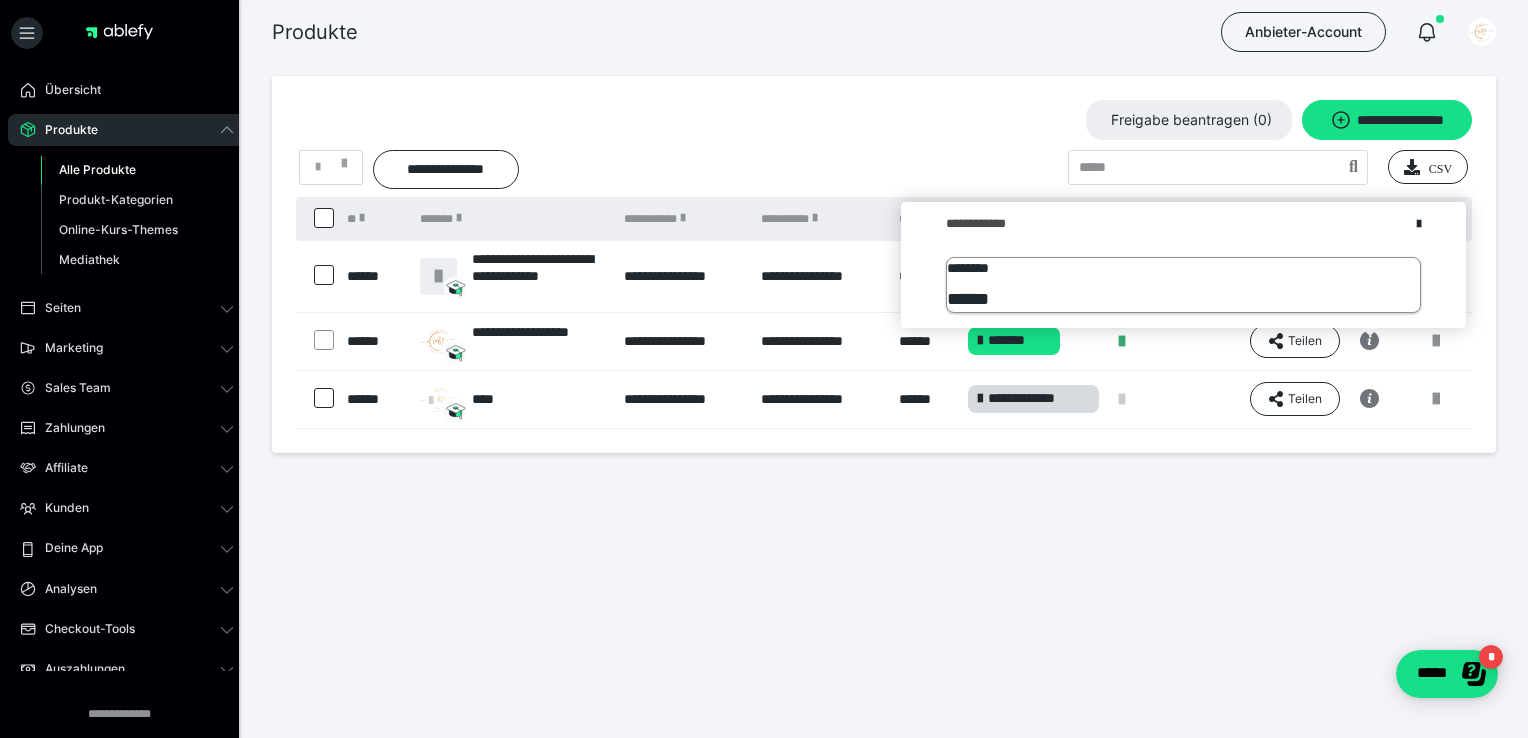 click on "********" at bounding box center [1183, 268] 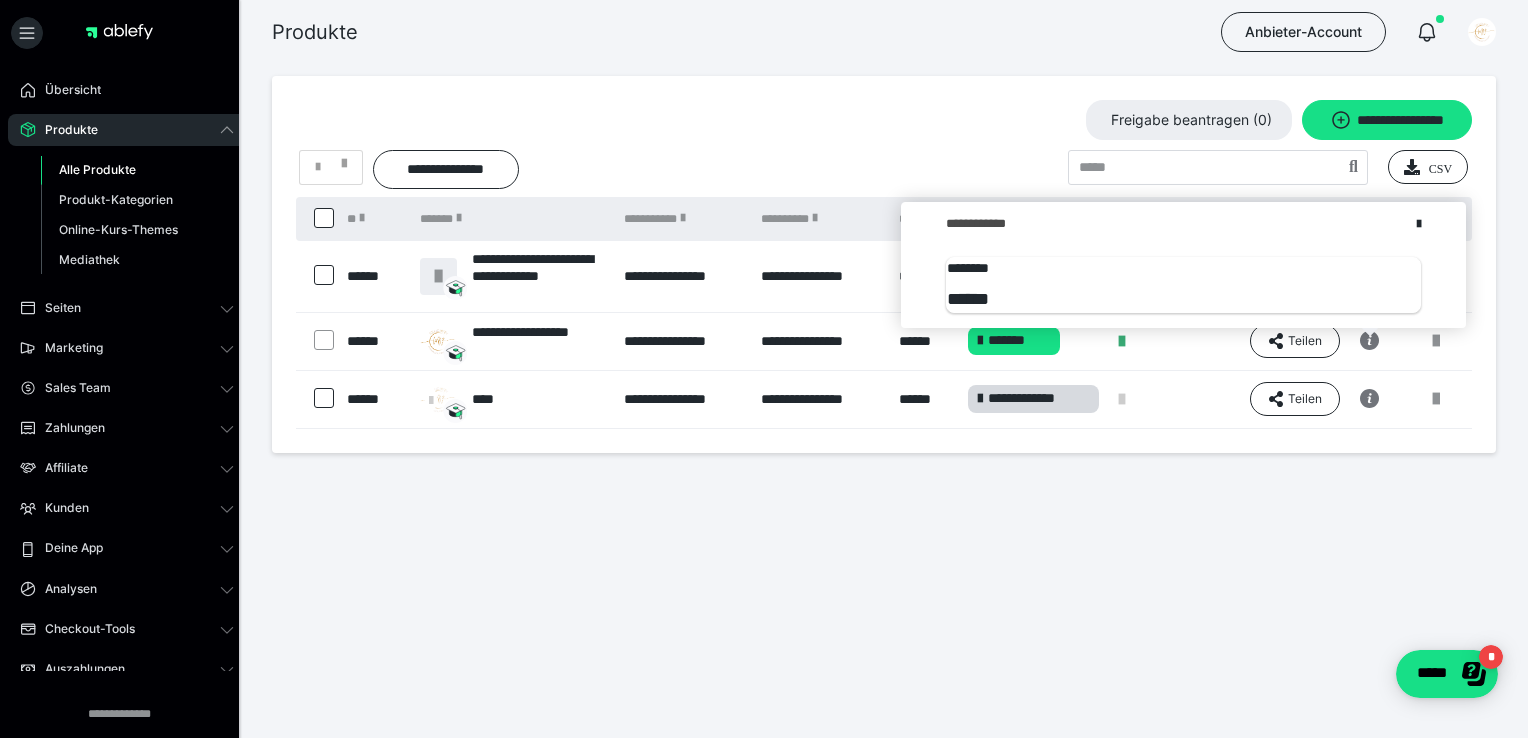 click at bounding box center [1419, 237] 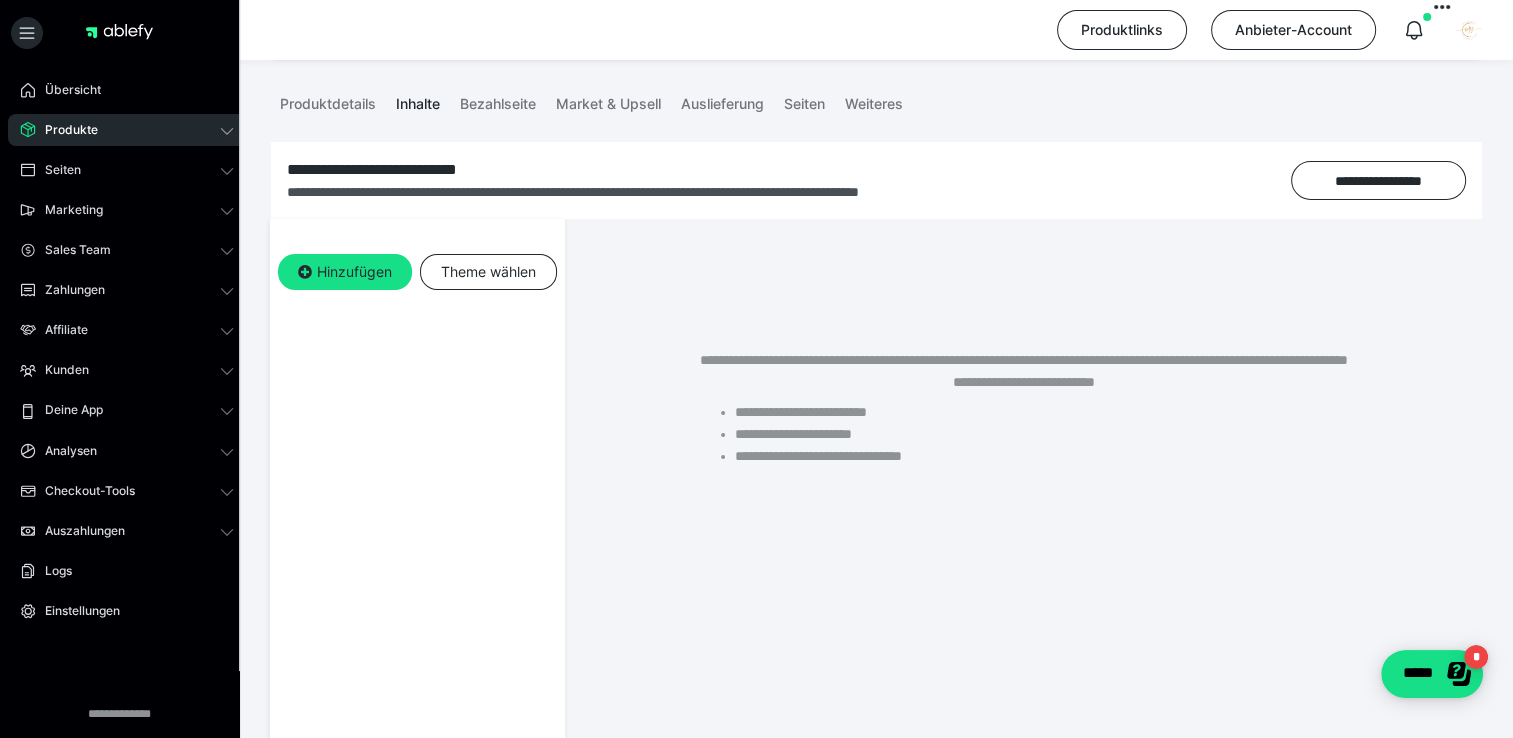 scroll, scrollTop: 0, scrollLeft: 0, axis: both 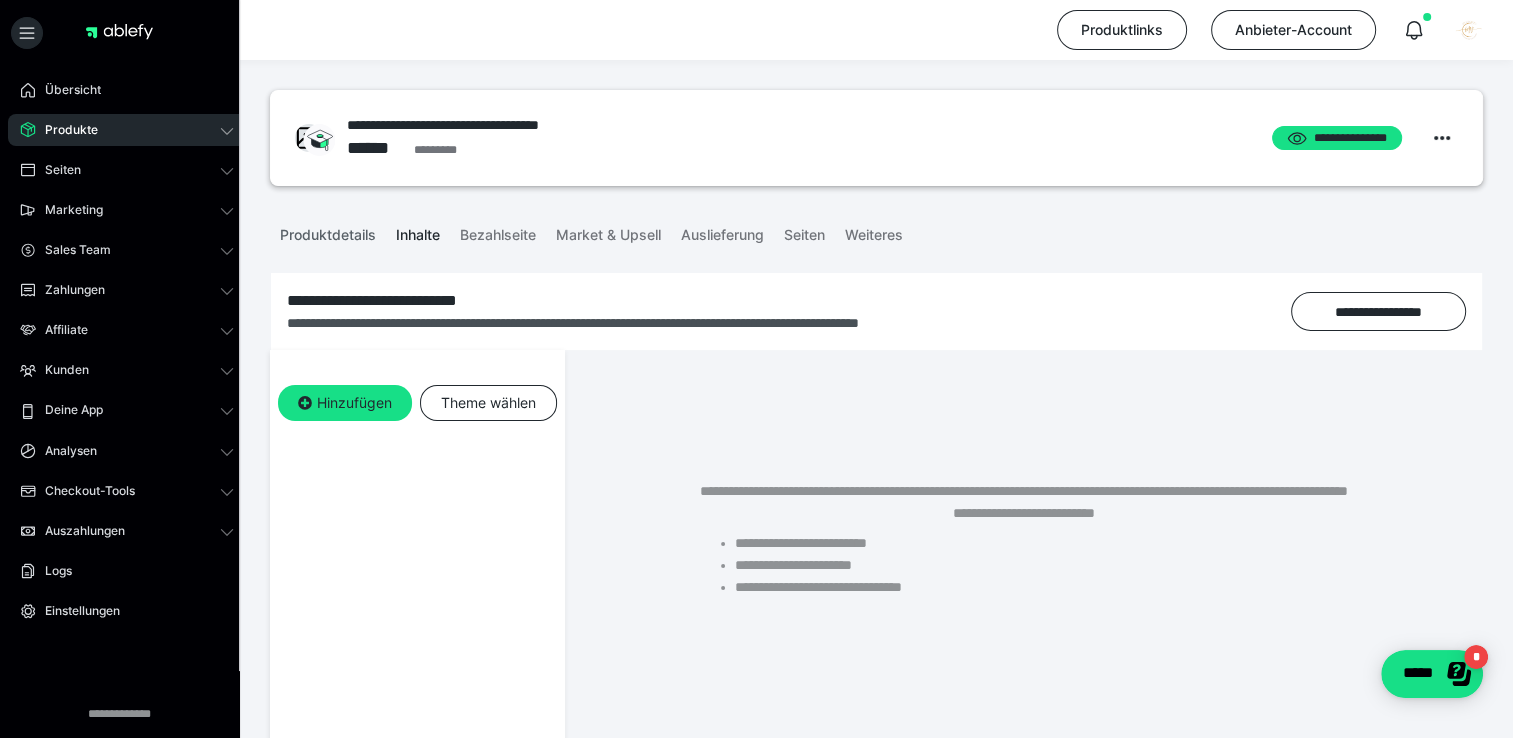 click on "Produktdetails" at bounding box center (328, 231) 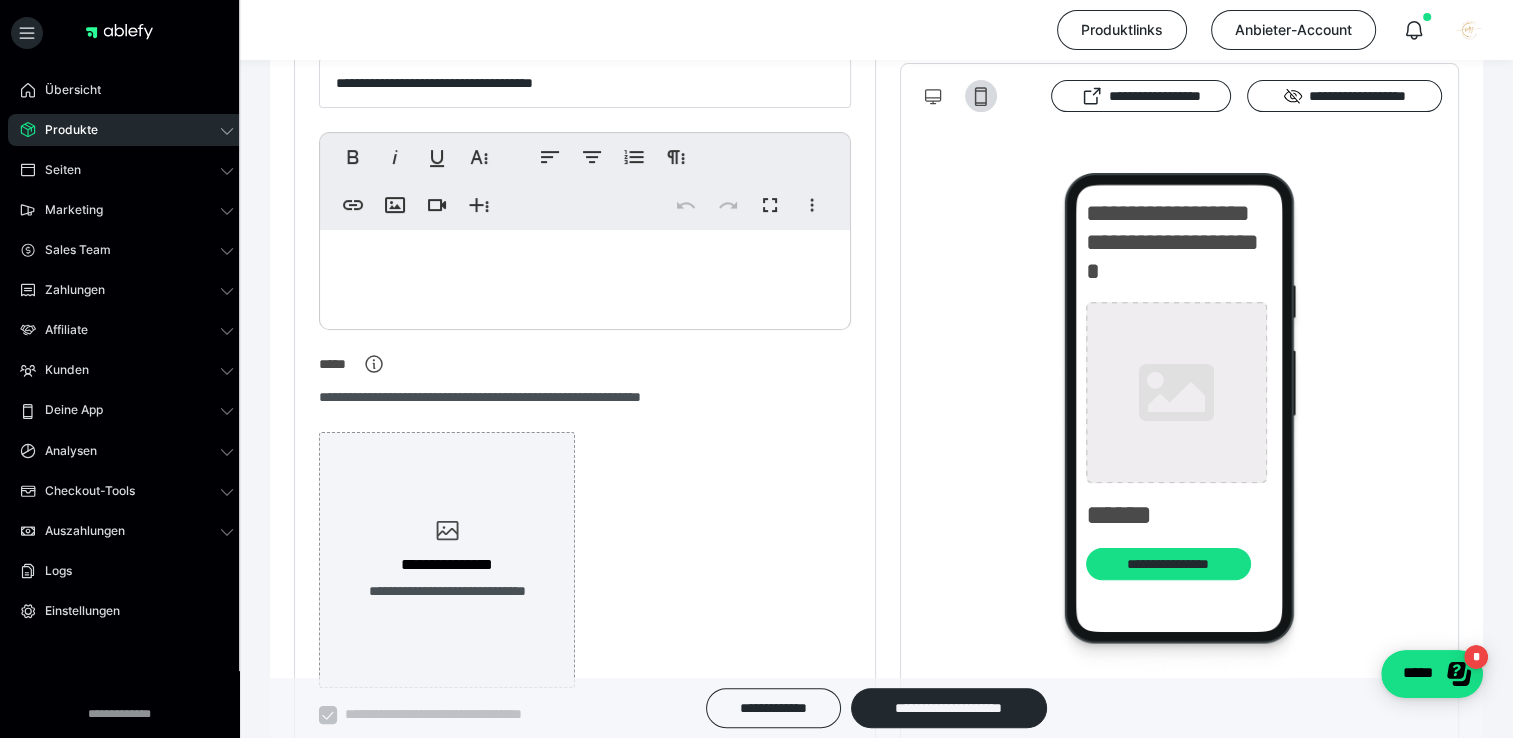 scroll, scrollTop: 400, scrollLeft: 0, axis: vertical 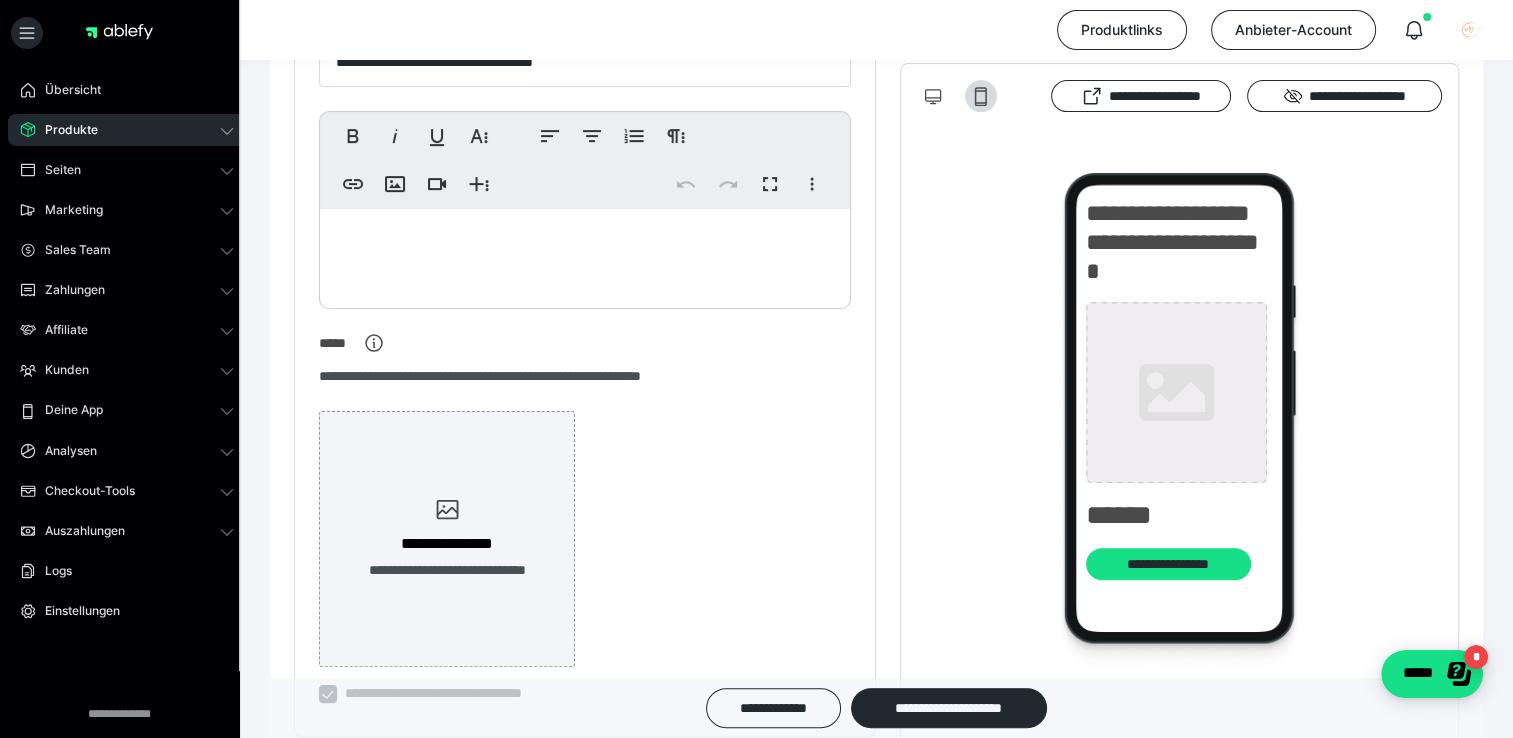 click on "**********" at bounding box center (1179, 408) 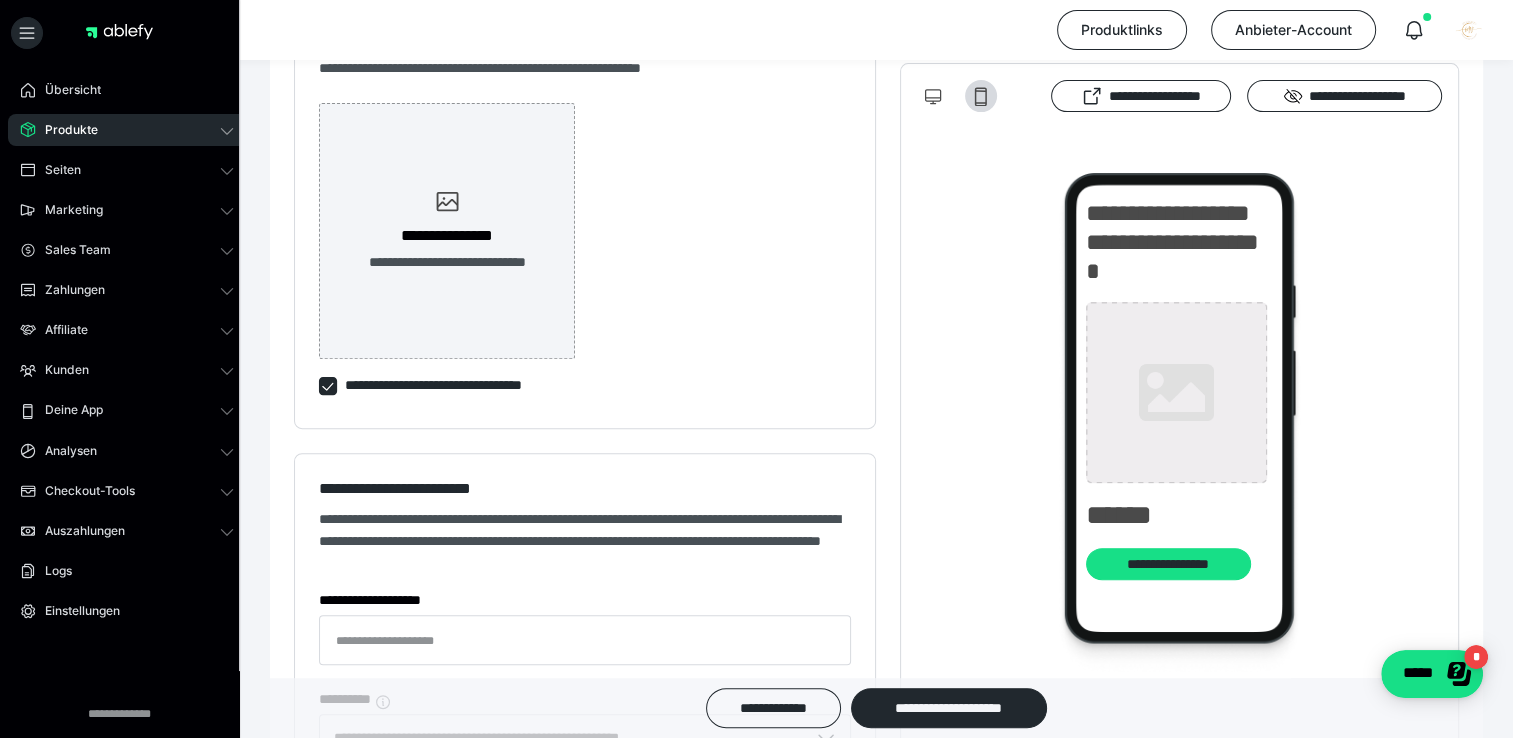 scroll, scrollTop: 500, scrollLeft: 0, axis: vertical 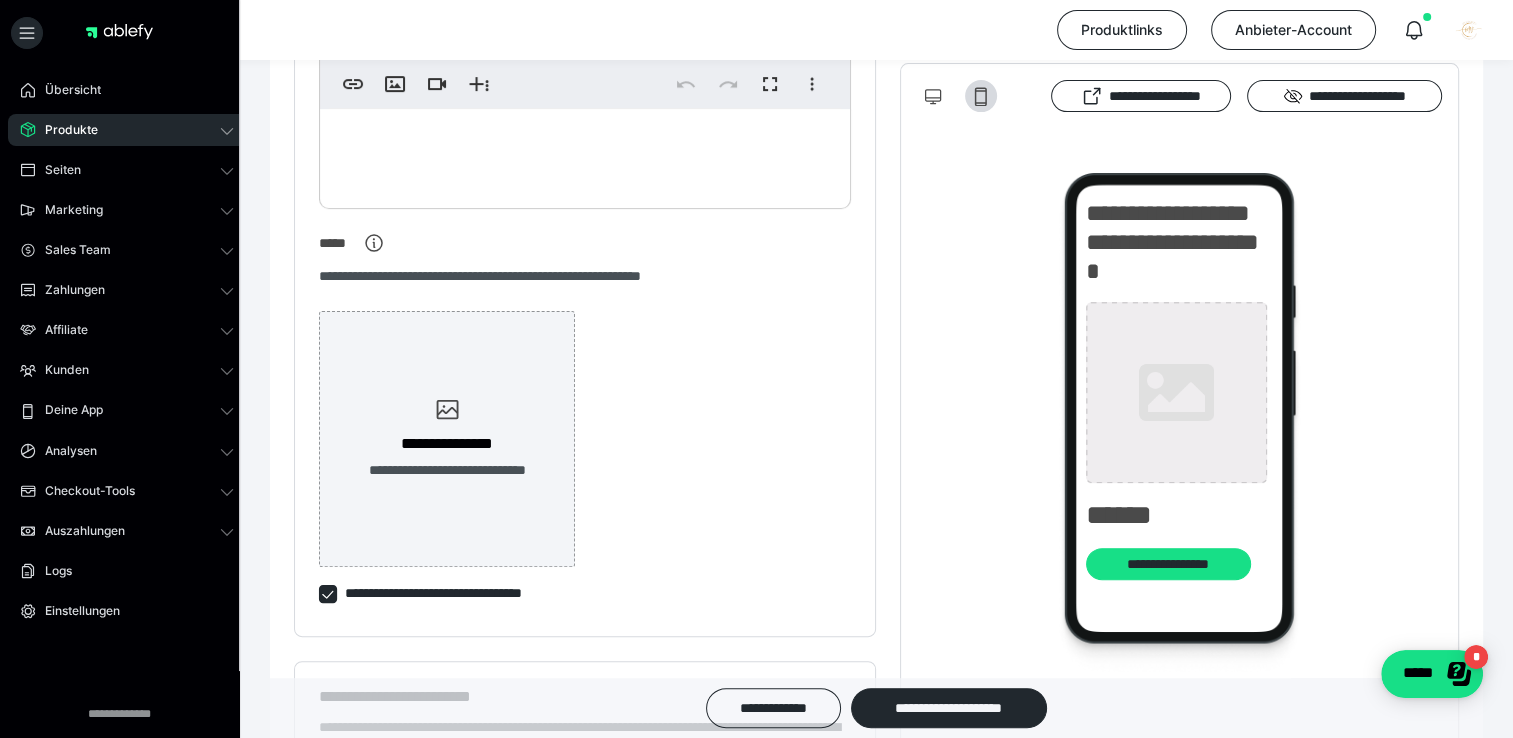 click on "Produkte" at bounding box center [127, 130] 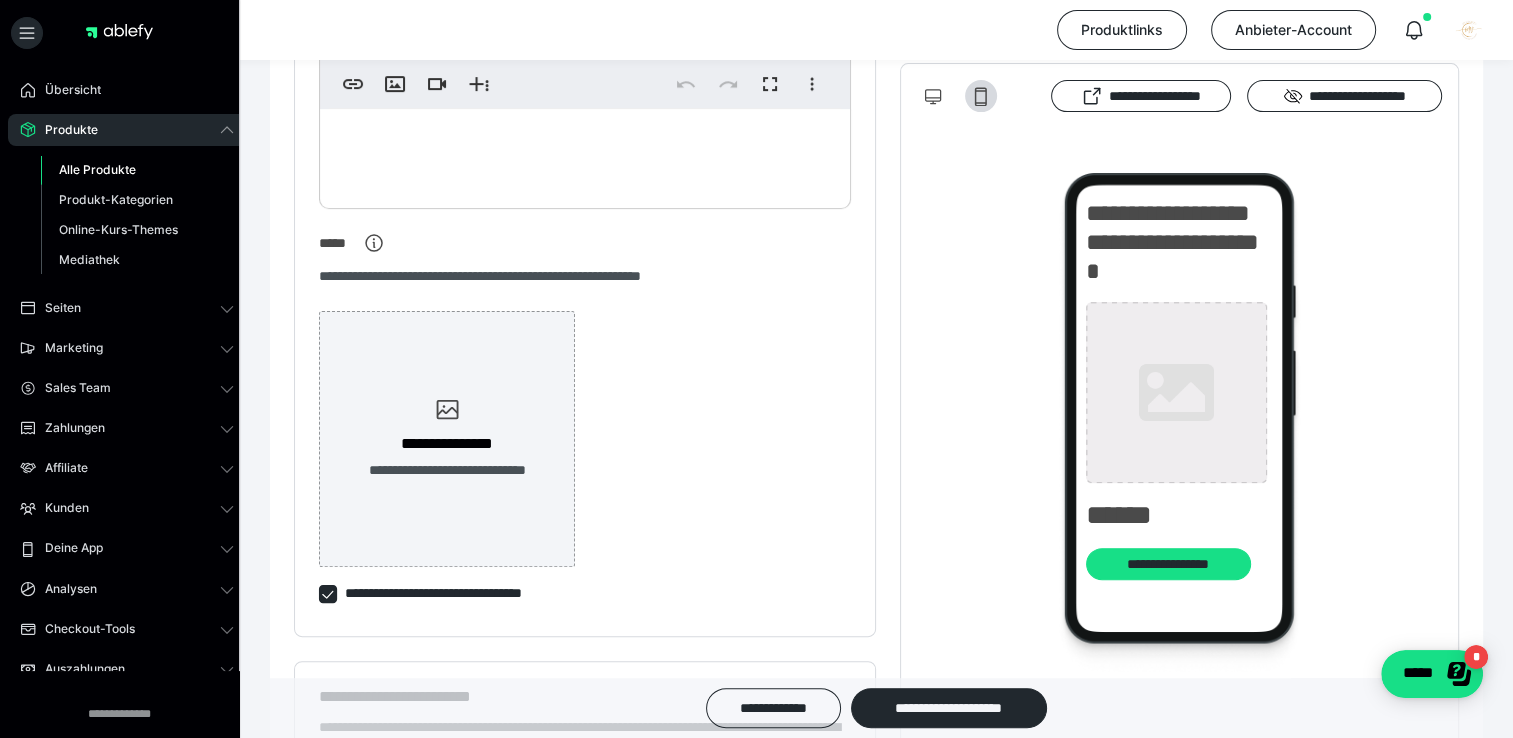 click on "Alle Produkte" at bounding box center (137, 170) 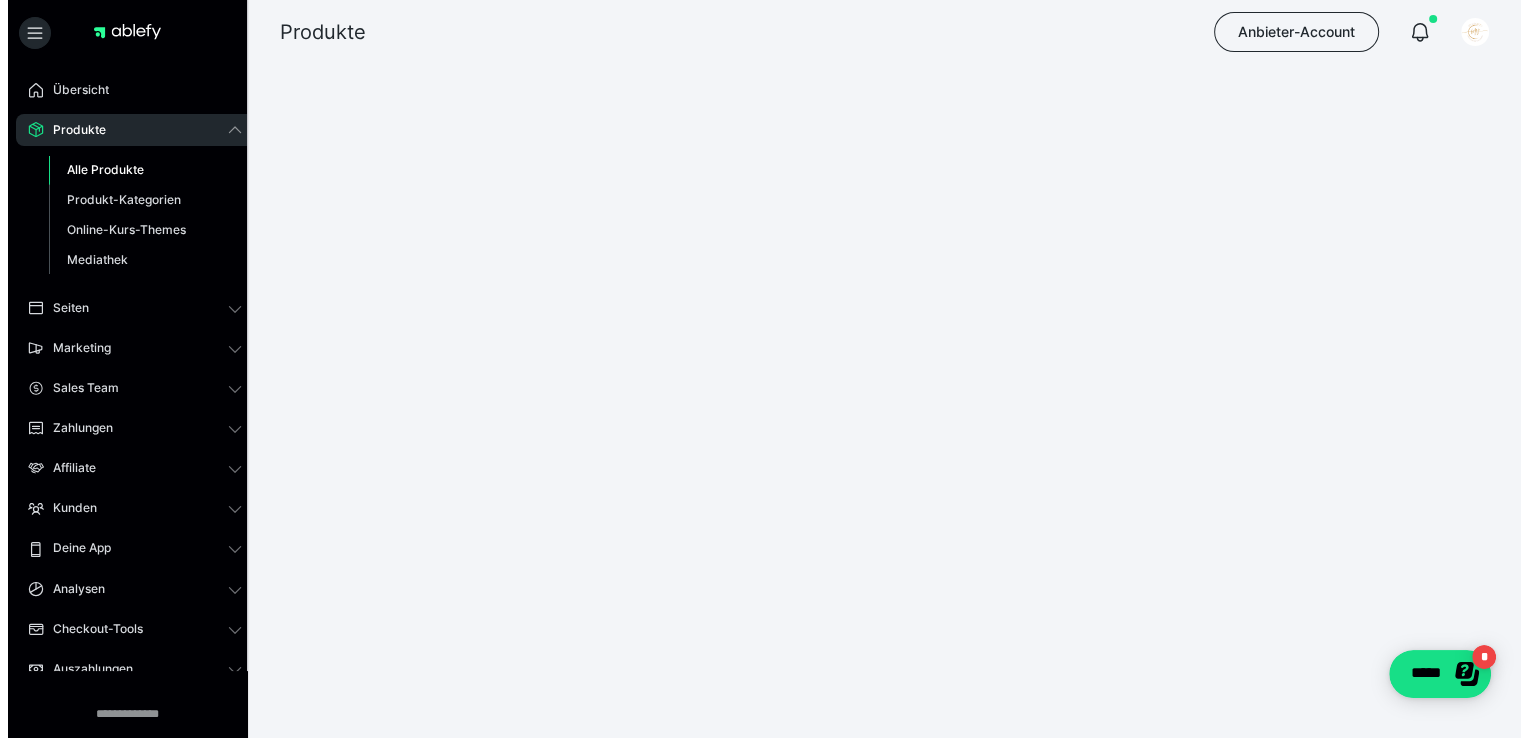 scroll, scrollTop: 0, scrollLeft: 0, axis: both 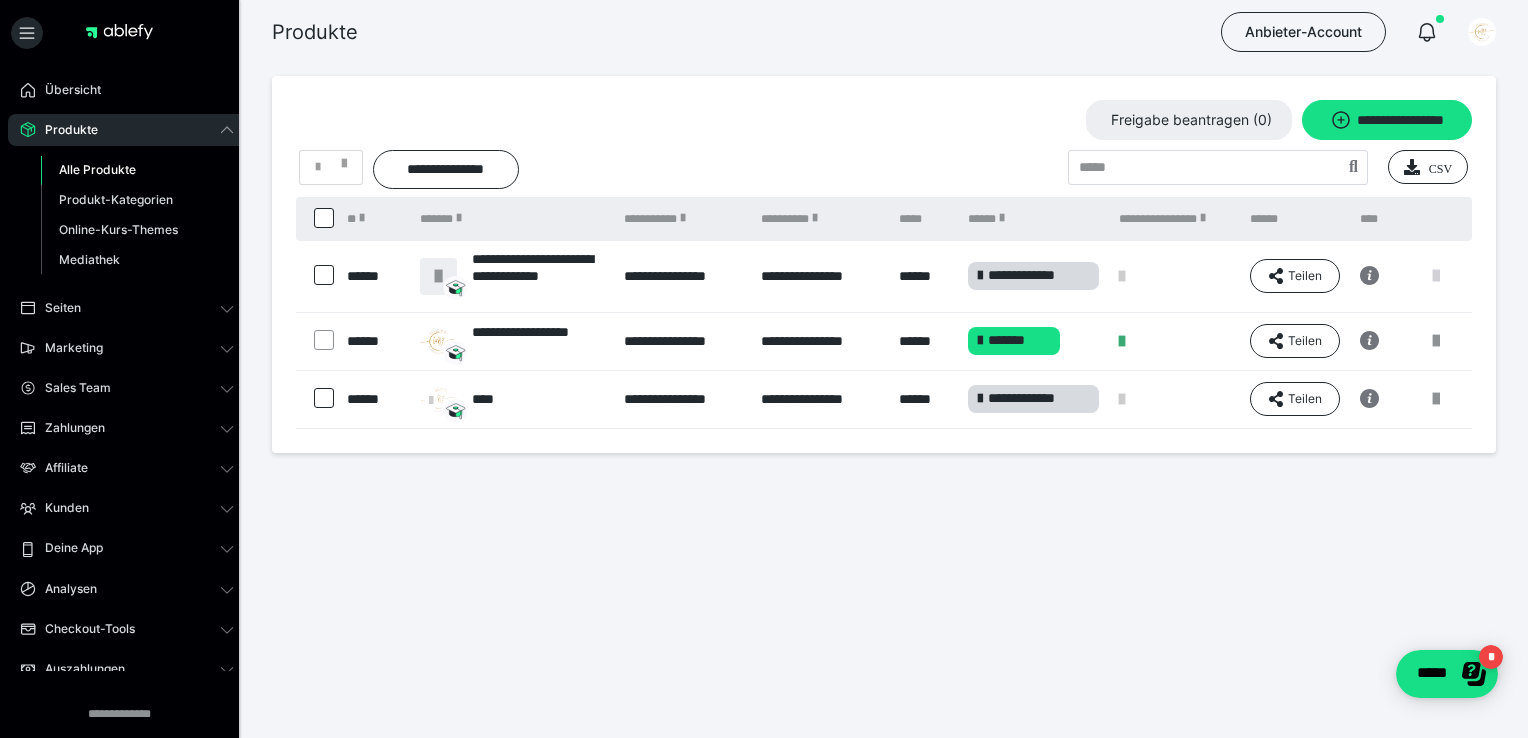 click at bounding box center [1436, 276] 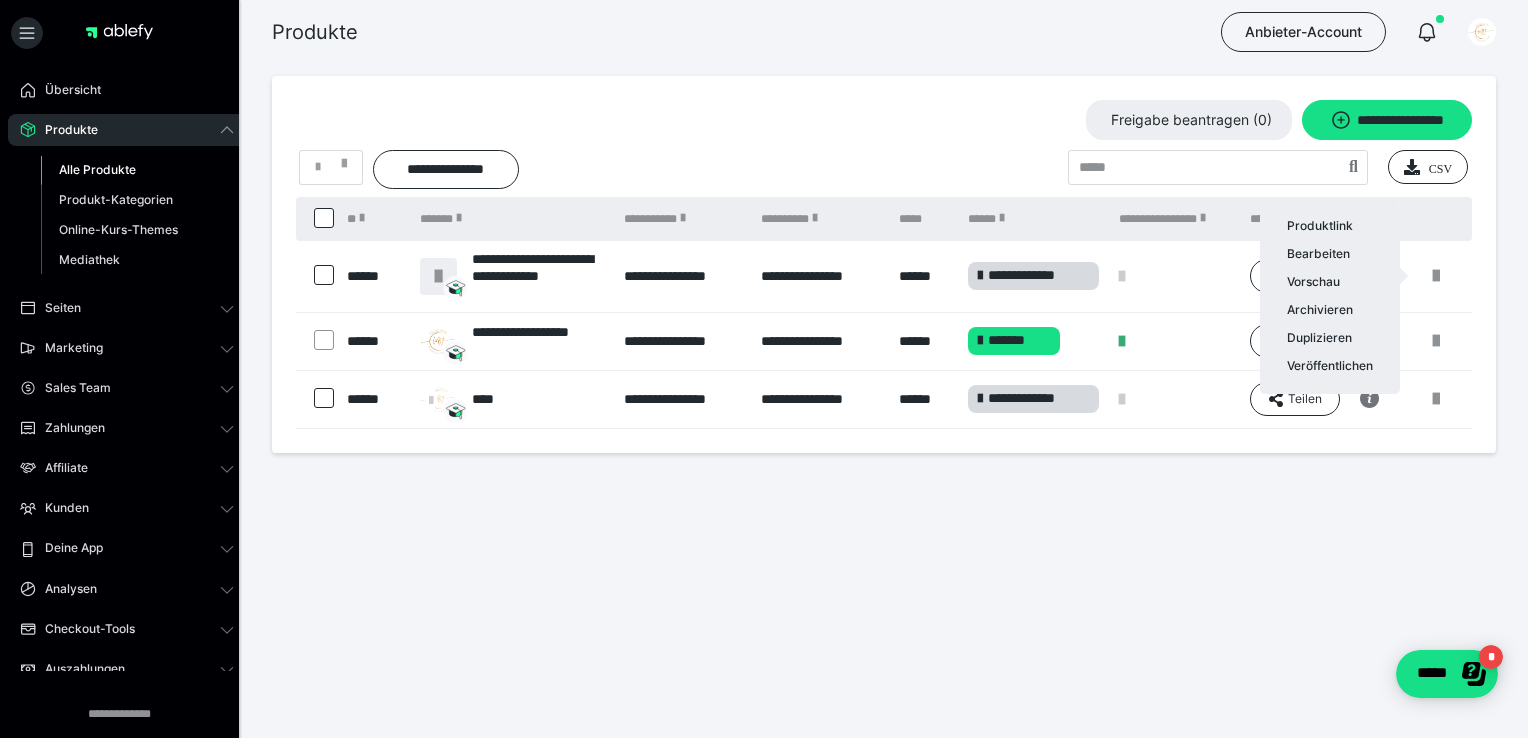 click at bounding box center (764, 369) 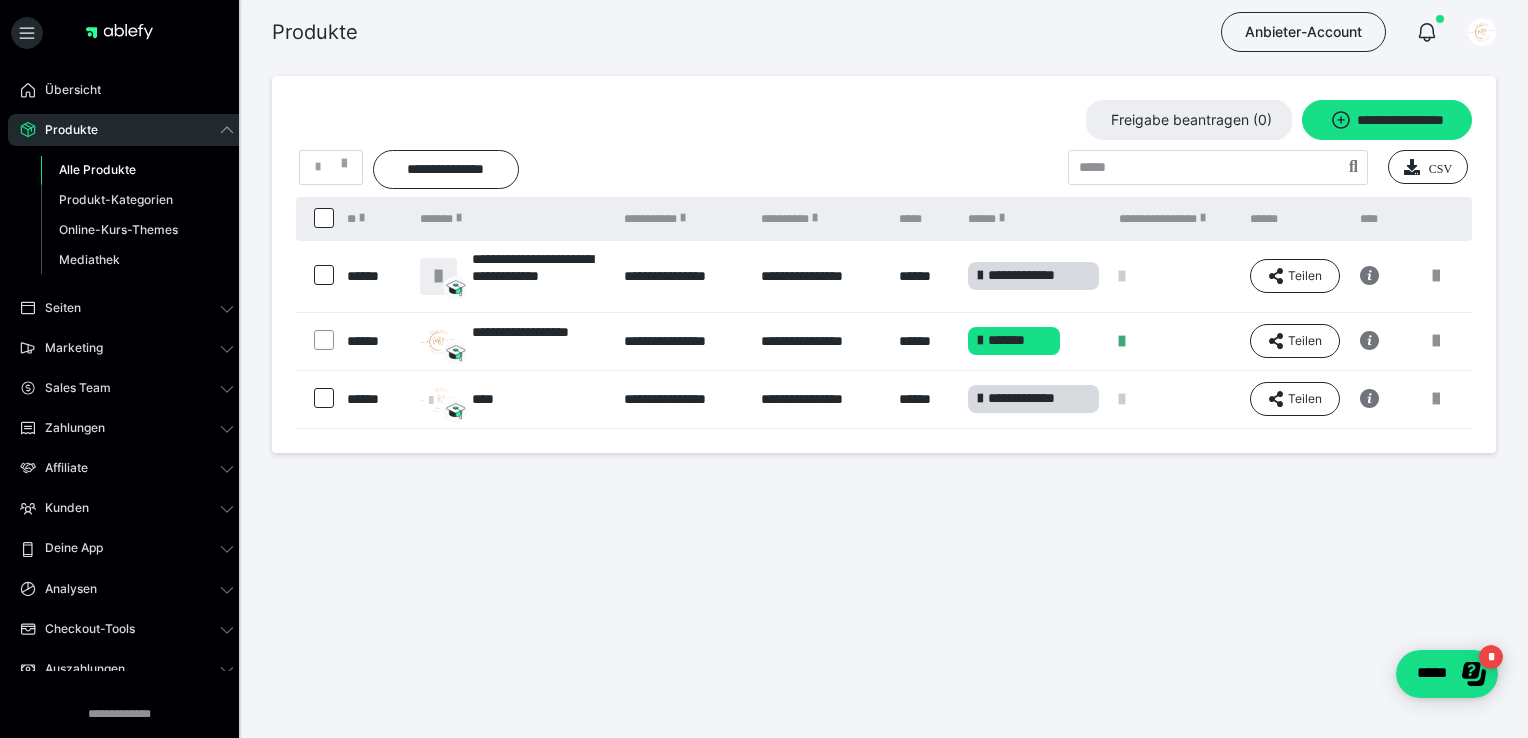 click at bounding box center [324, 275] 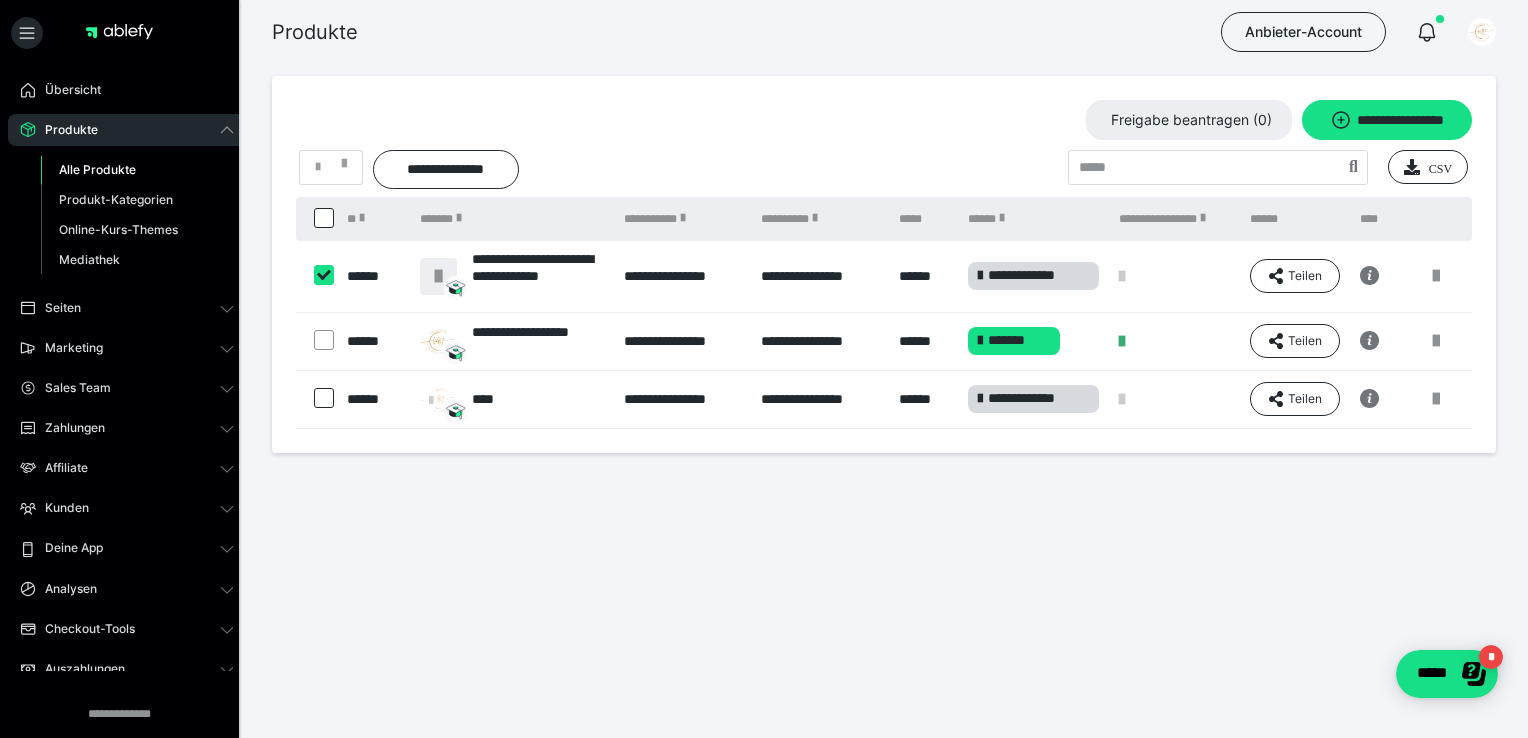 checkbox on "****" 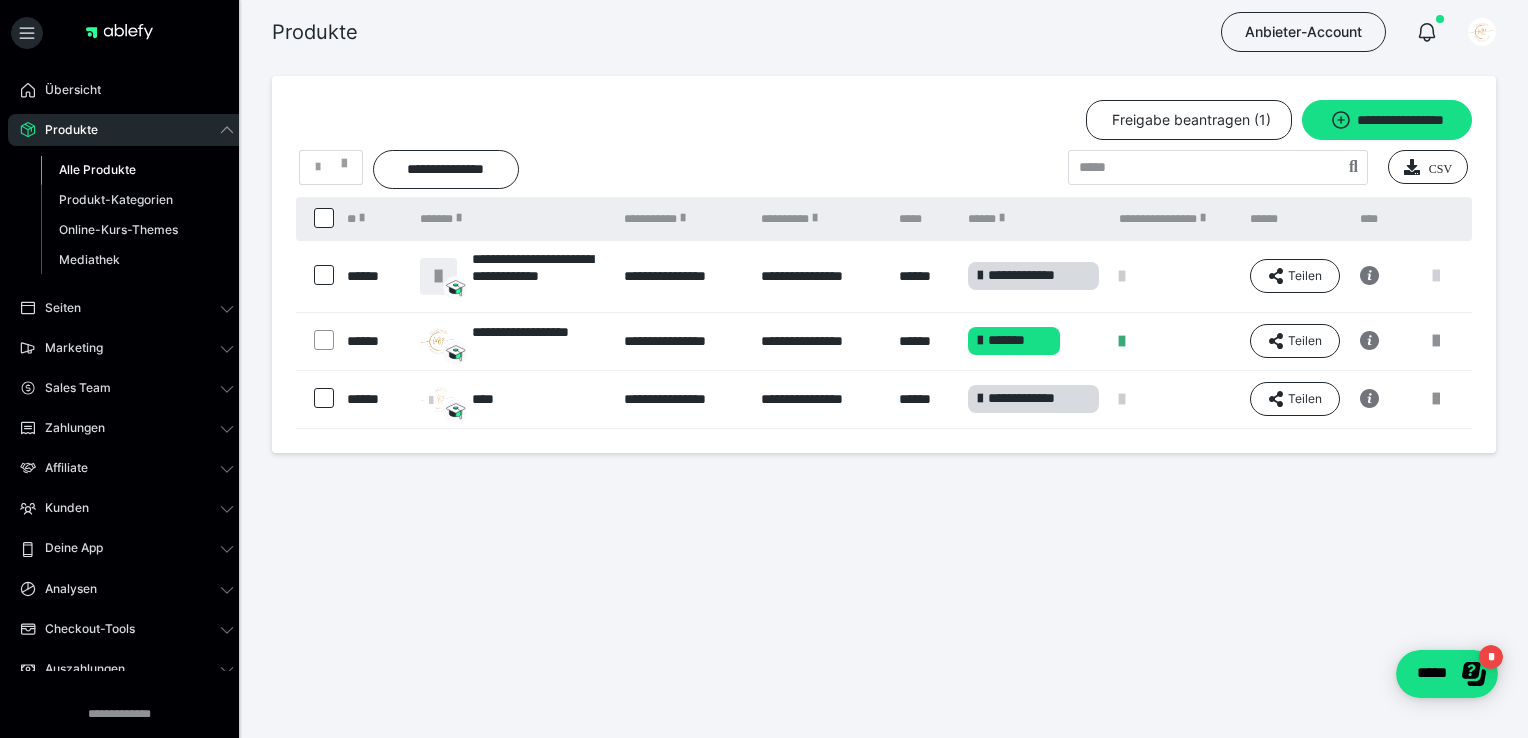 click at bounding box center (1436, 276) 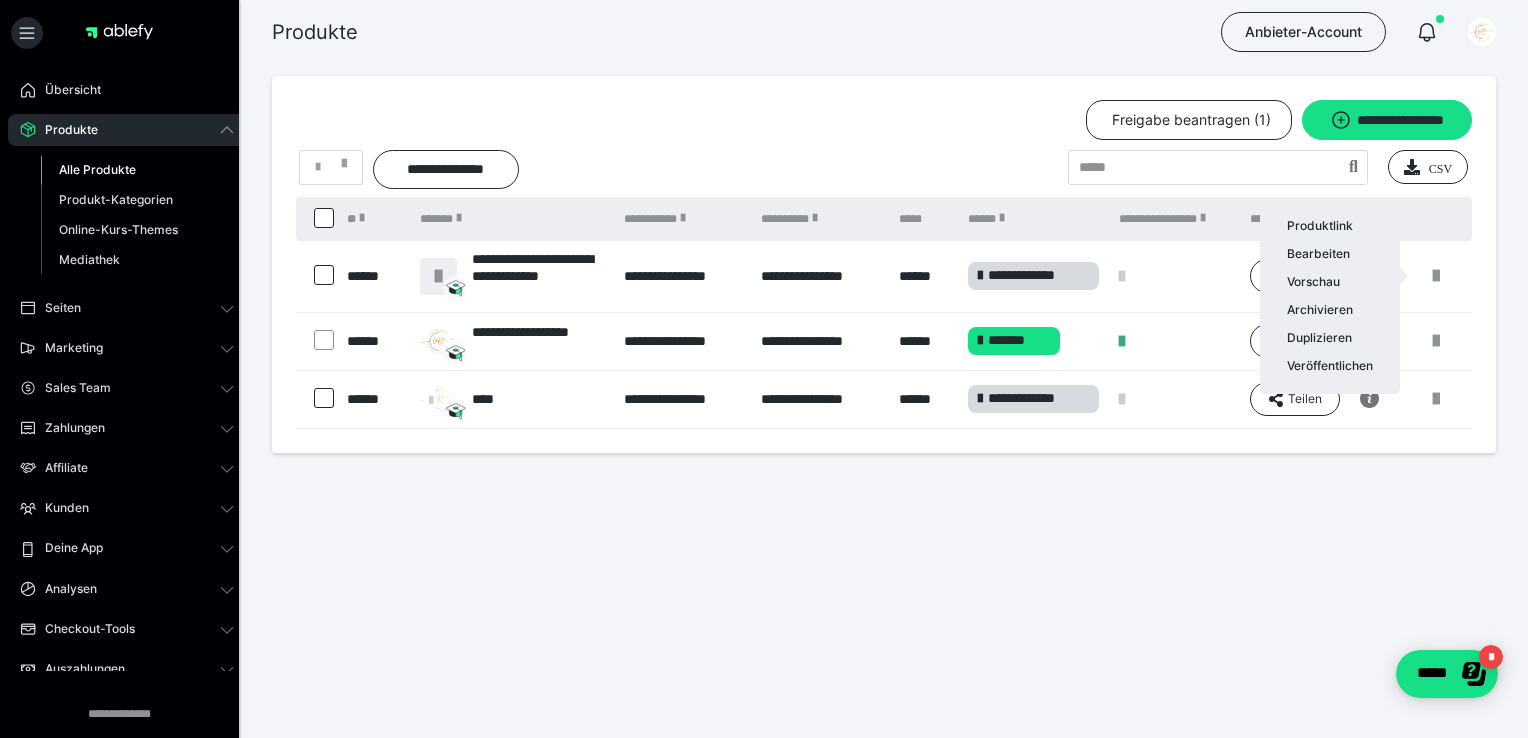 click at bounding box center [764, 369] 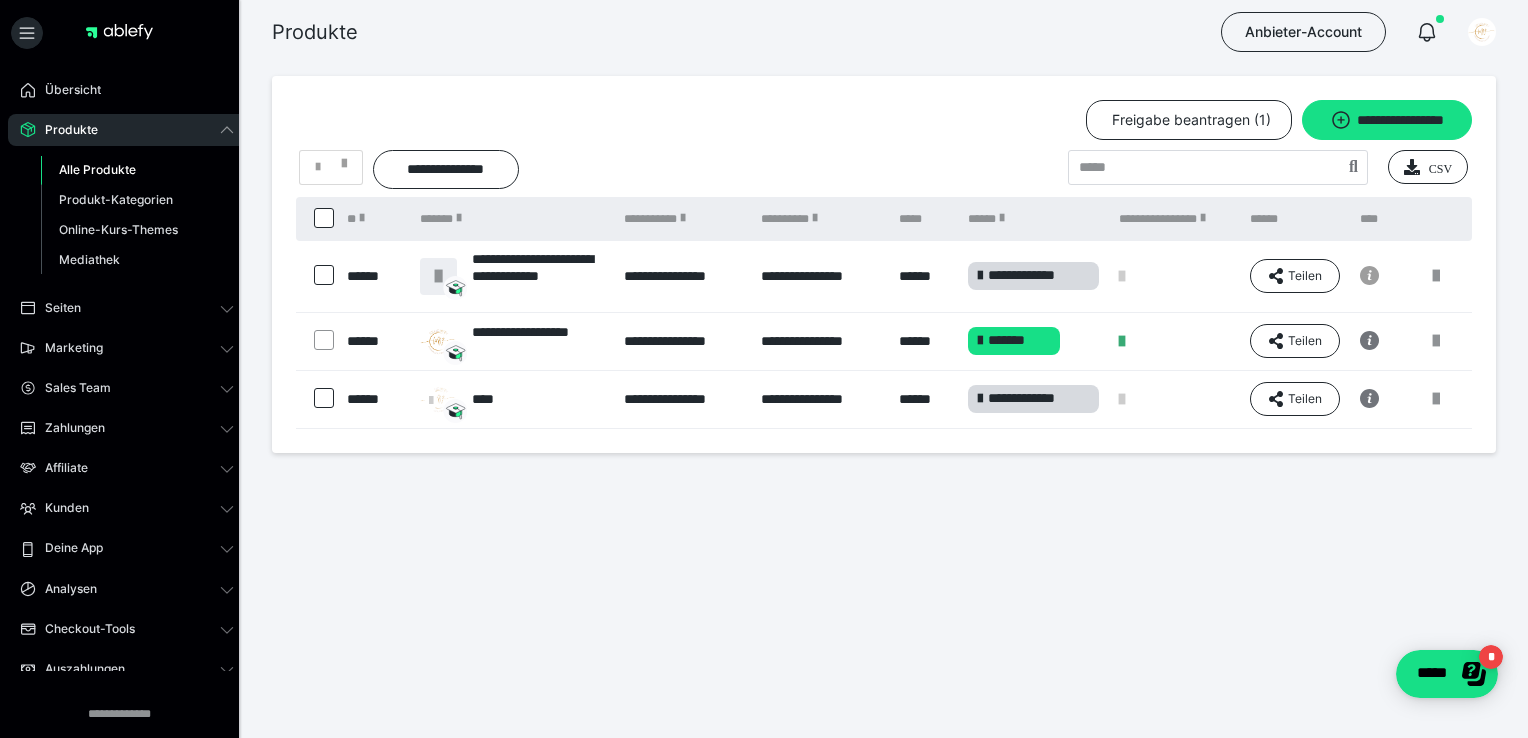 click 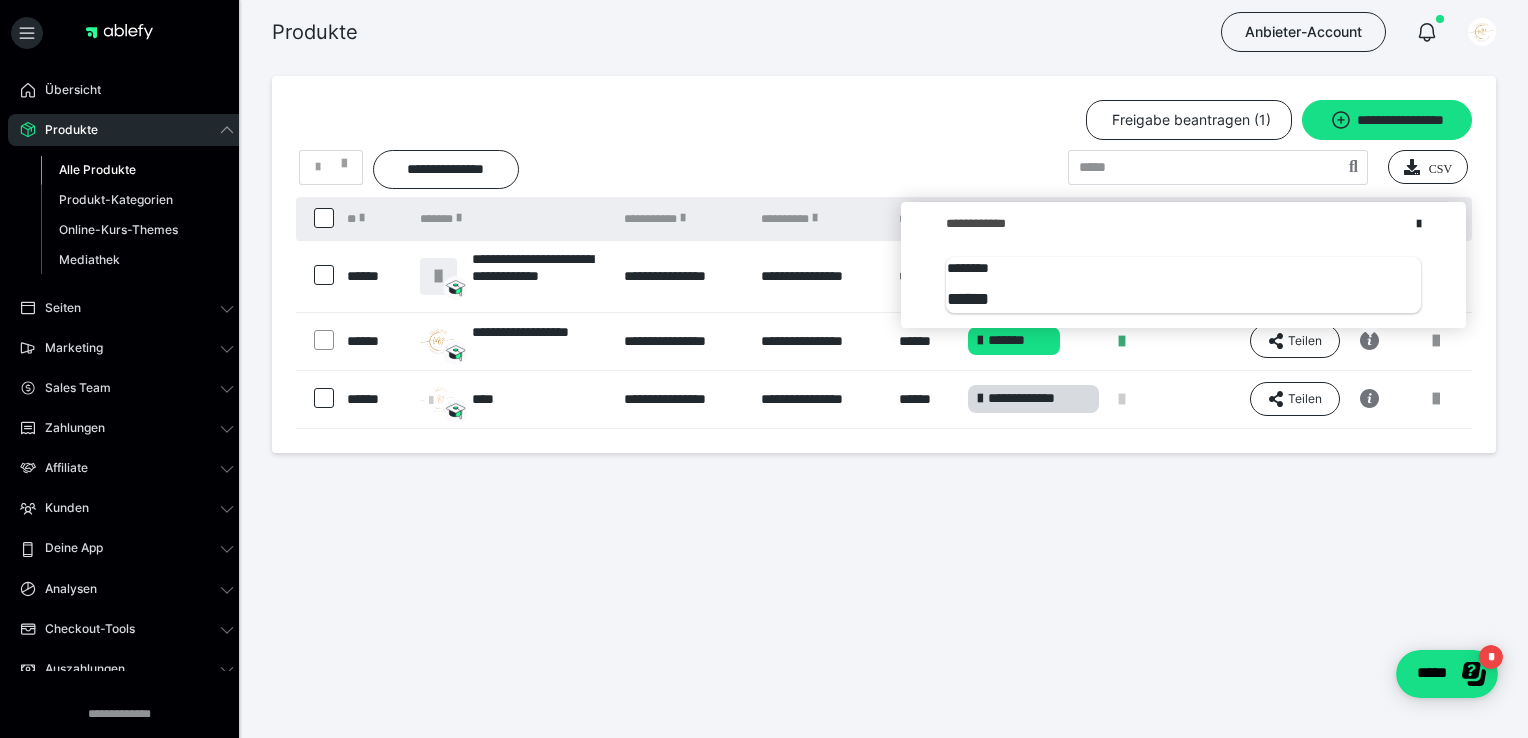 click on "**********" at bounding box center (884, 120) 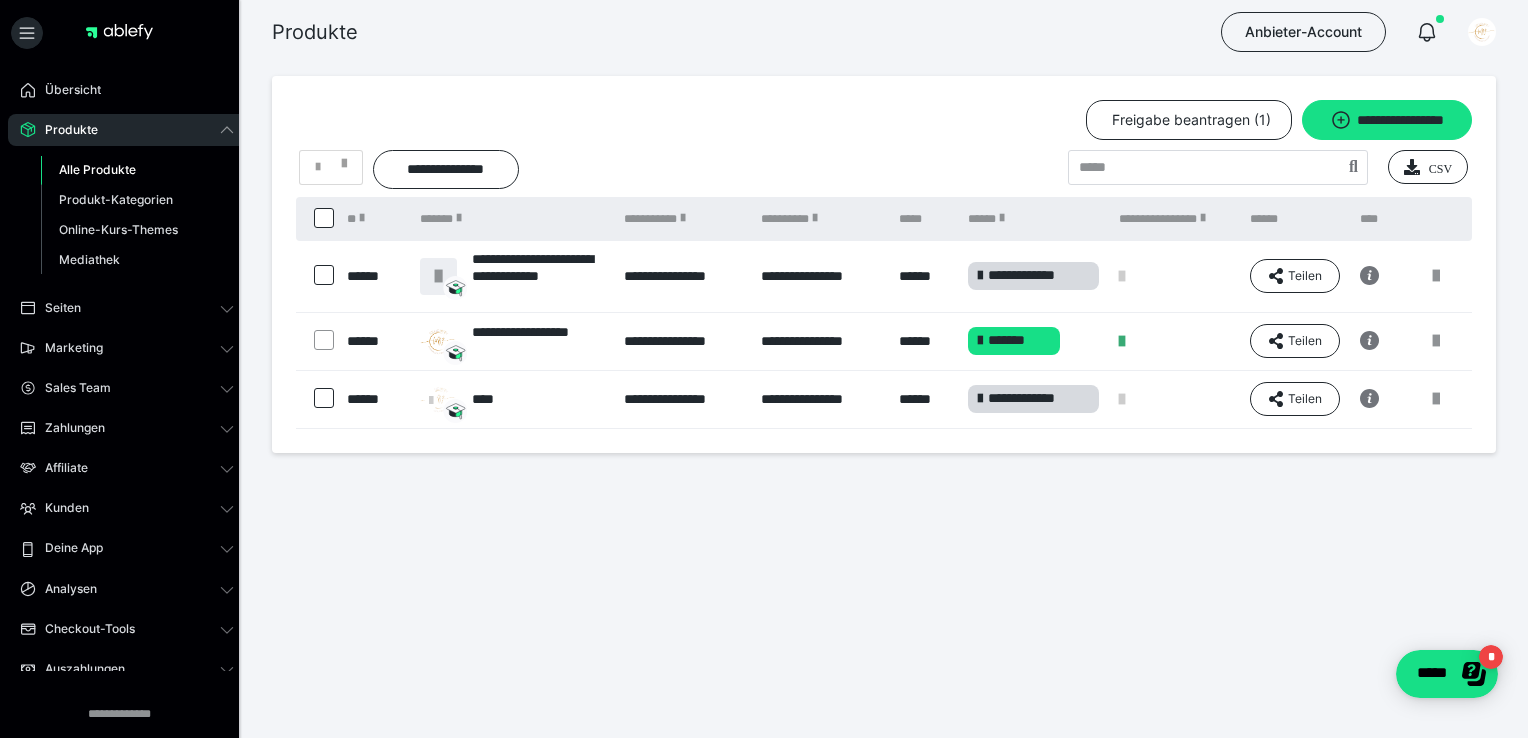 drag, startPoint x: 1442, startPoint y: 266, endPoint x: 1064, endPoint y: 118, distance: 405.9409 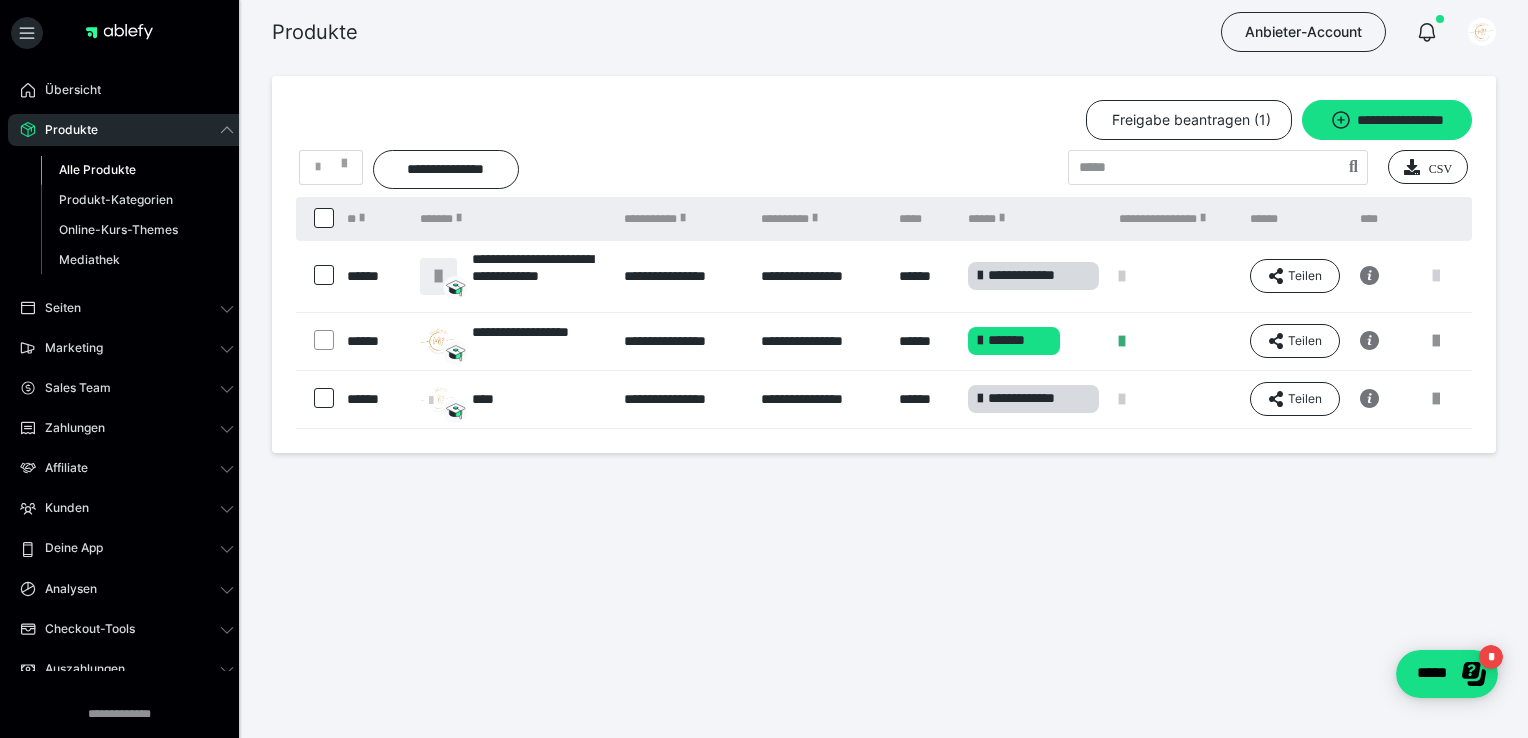 click at bounding box center (1436, 276) 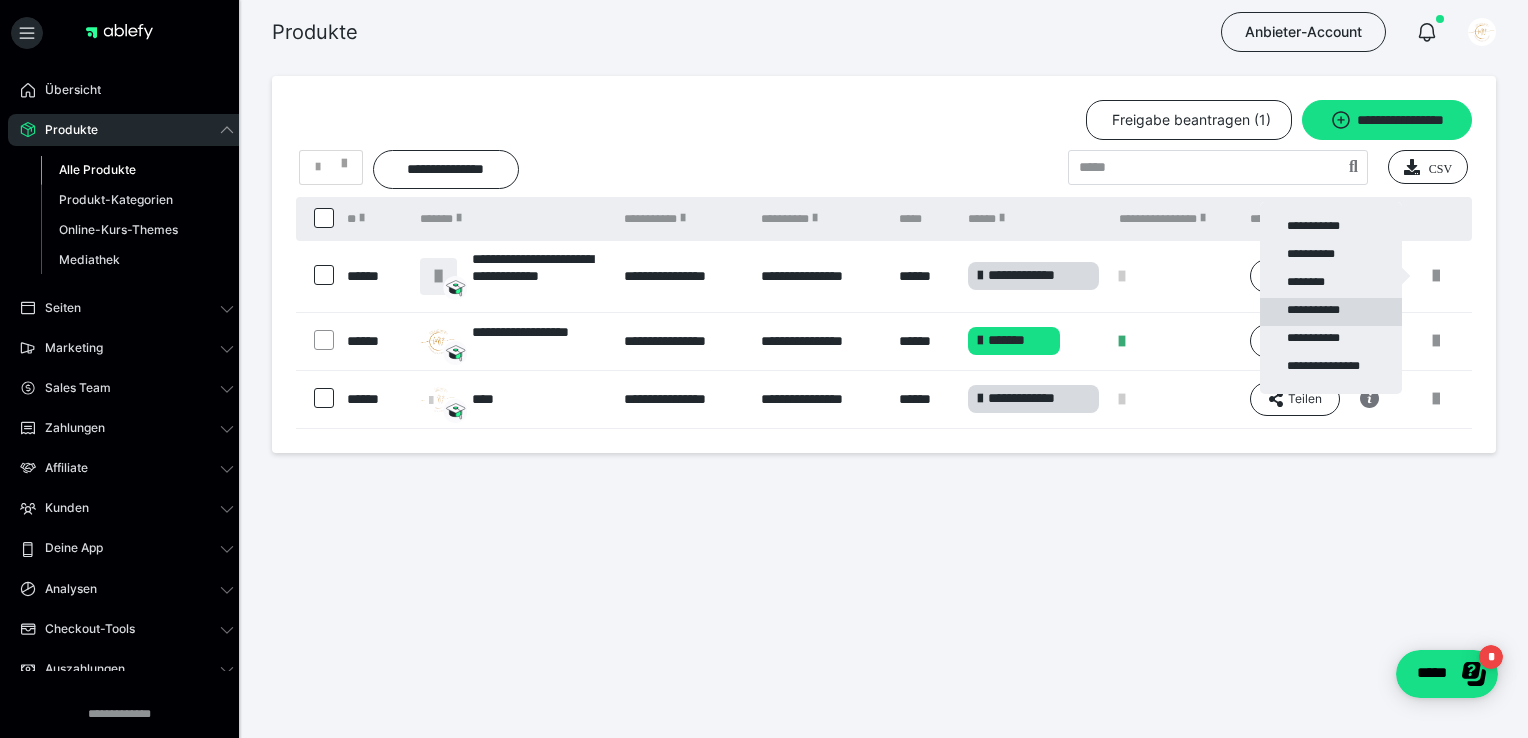 click on "**********" at bounding box center (1331, 312) 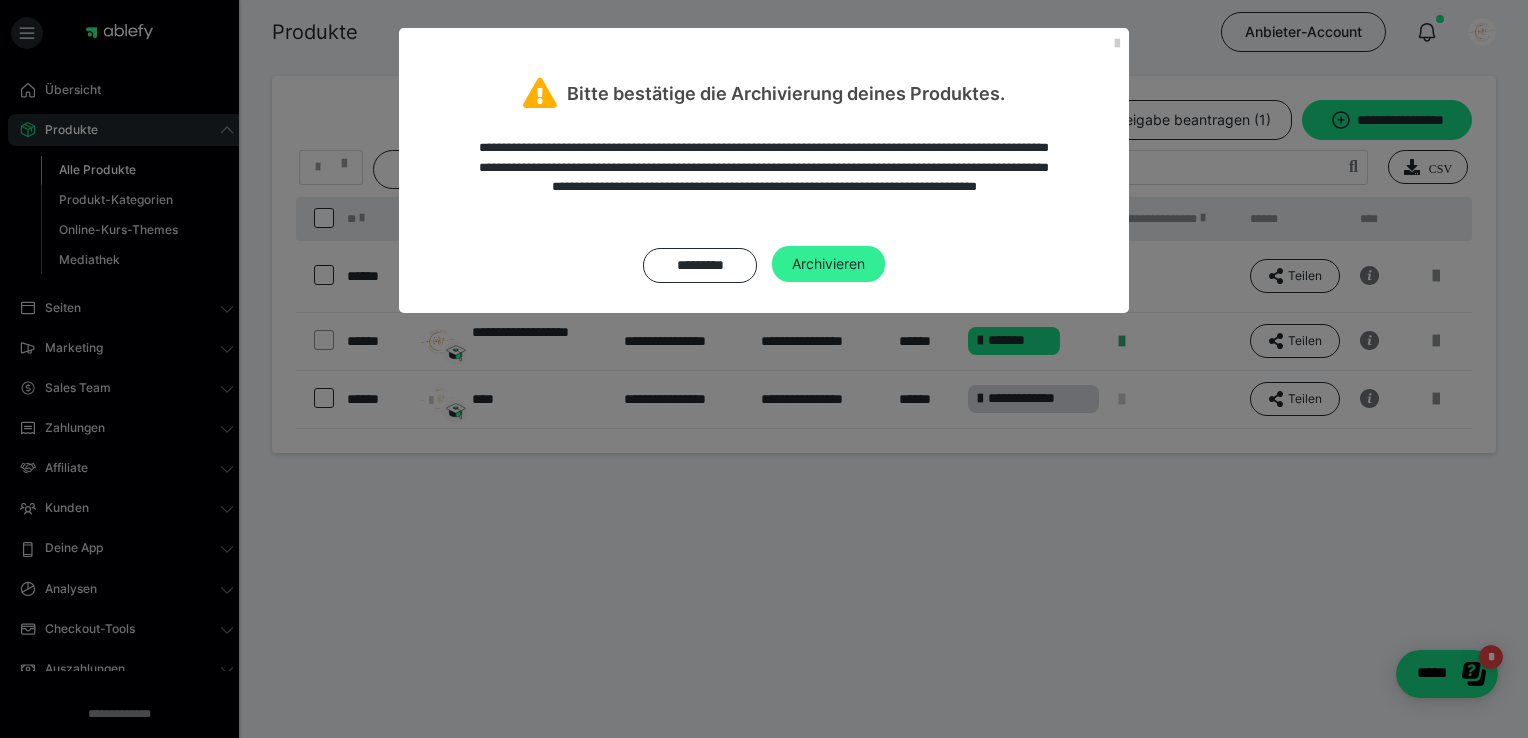 click on "Archivieren" at bounding box center [828, 264] 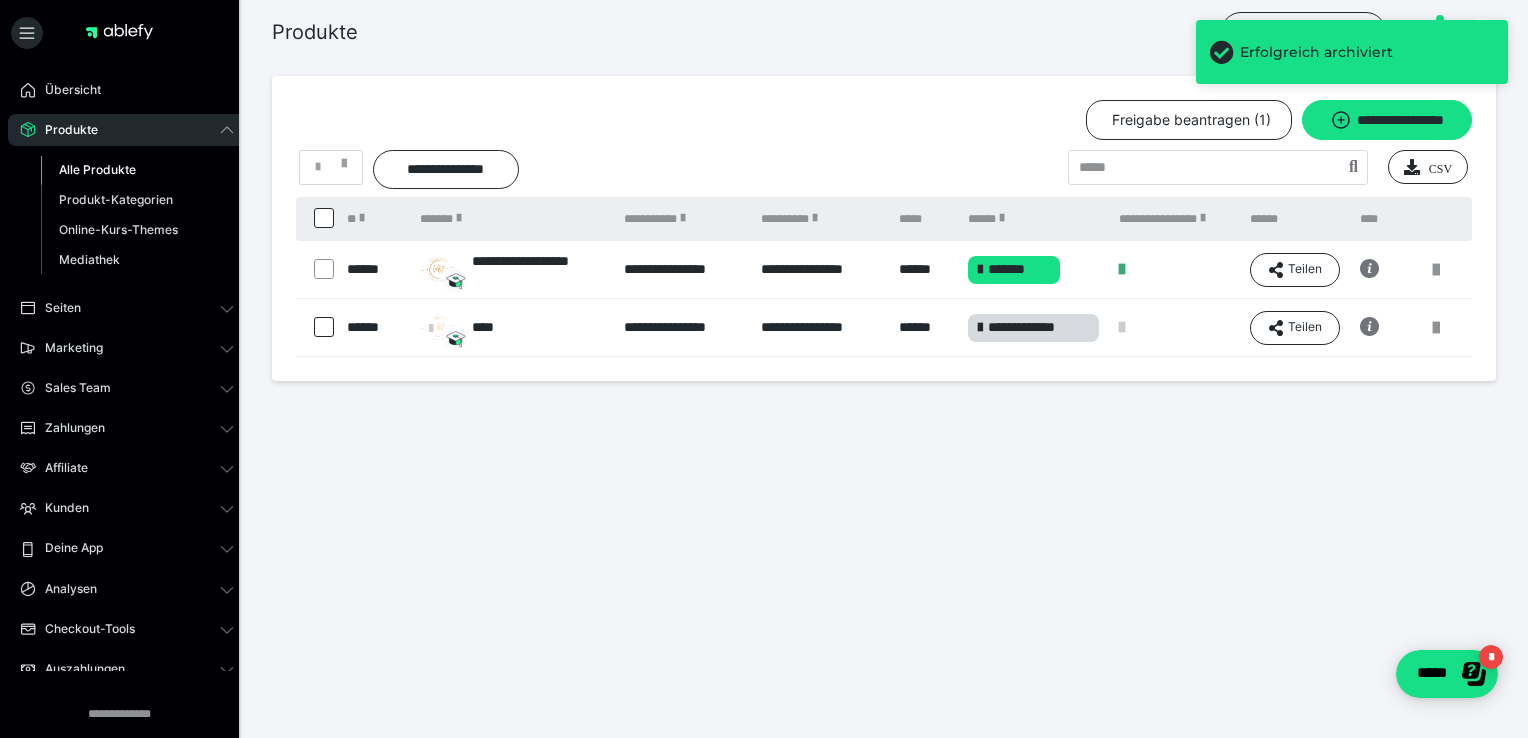 click on "**********" at bounding box center (764, 252) 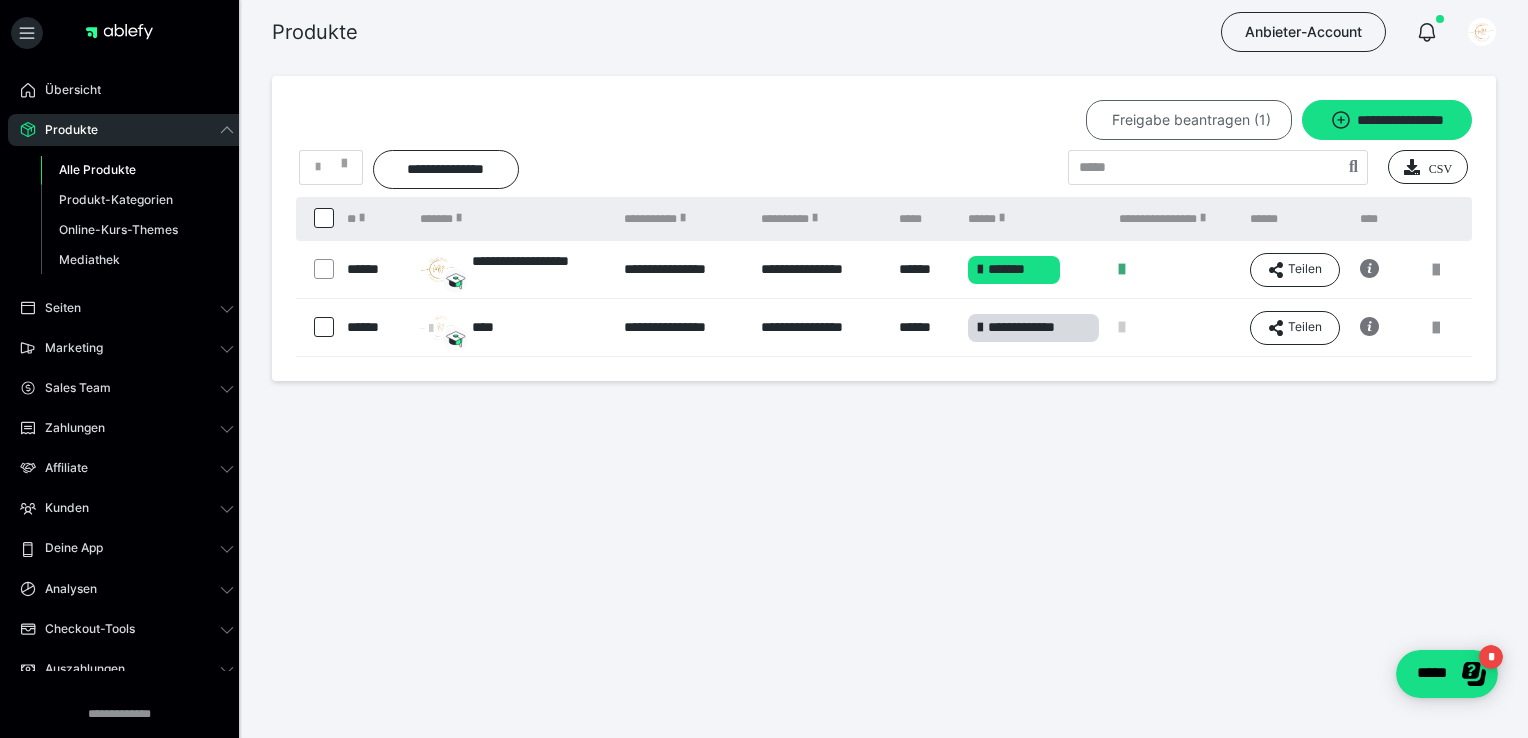 click on "Freigabe beantragen (1)" at bounding box center (1189, 120) 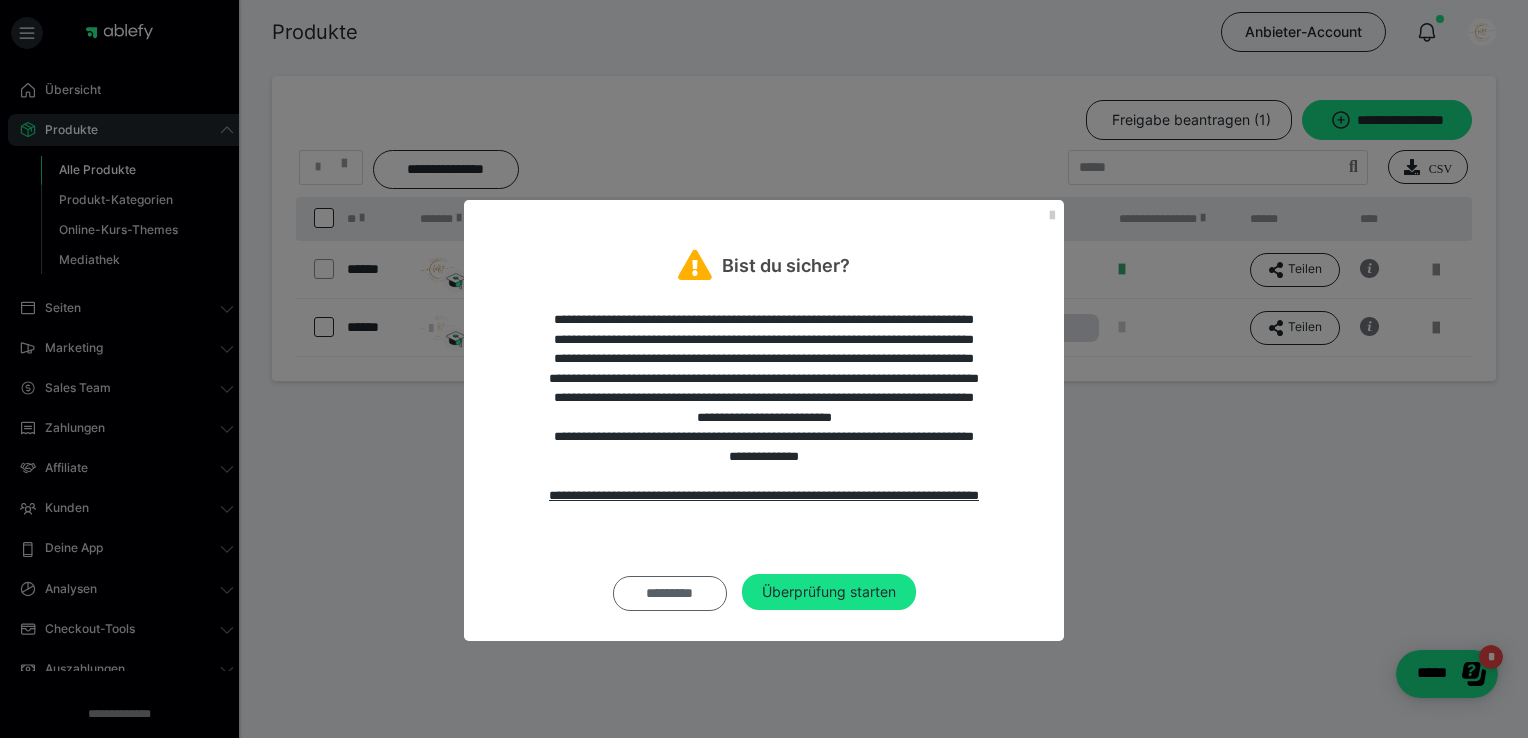 click on "*********" at bounding box center [670, 593] 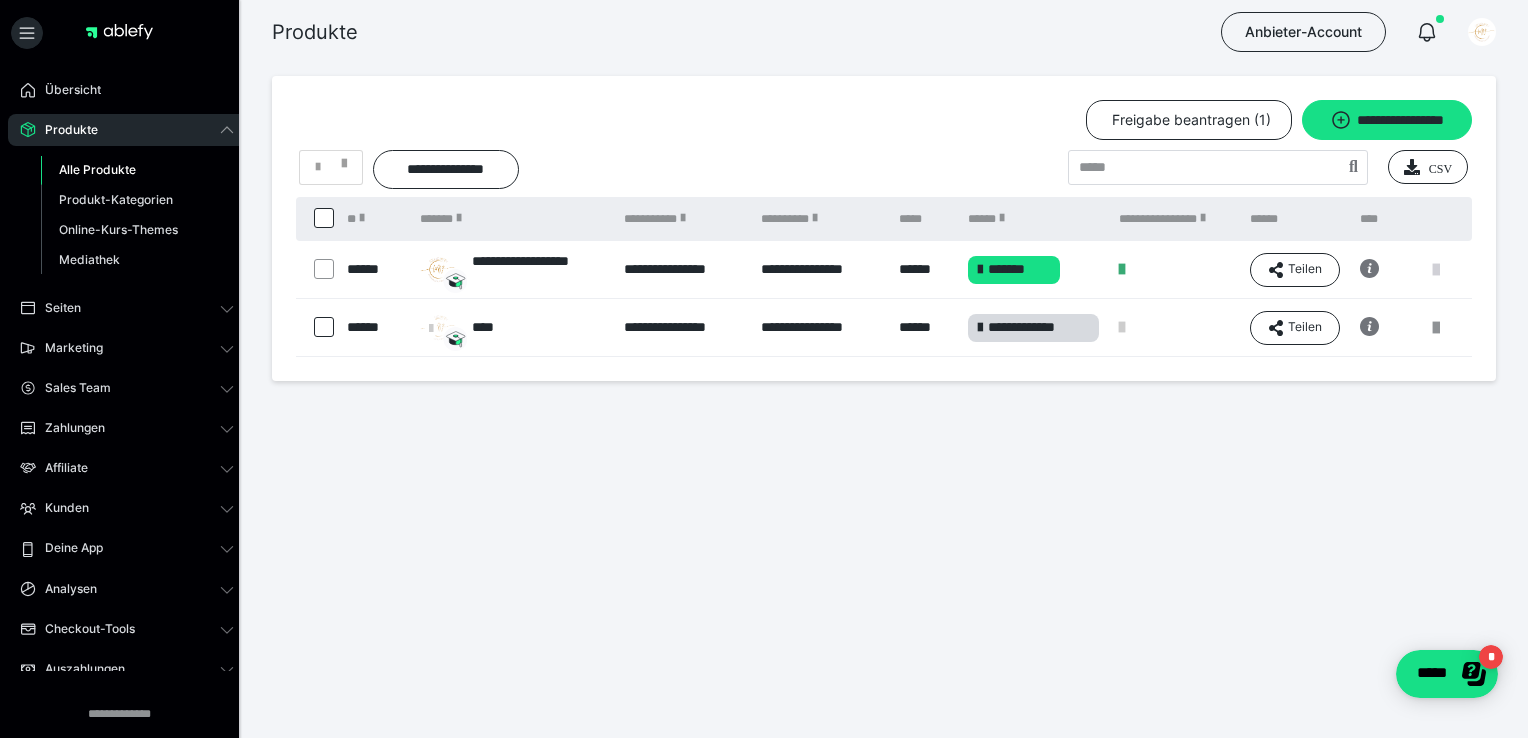 click at bounding box center (1436, 270) 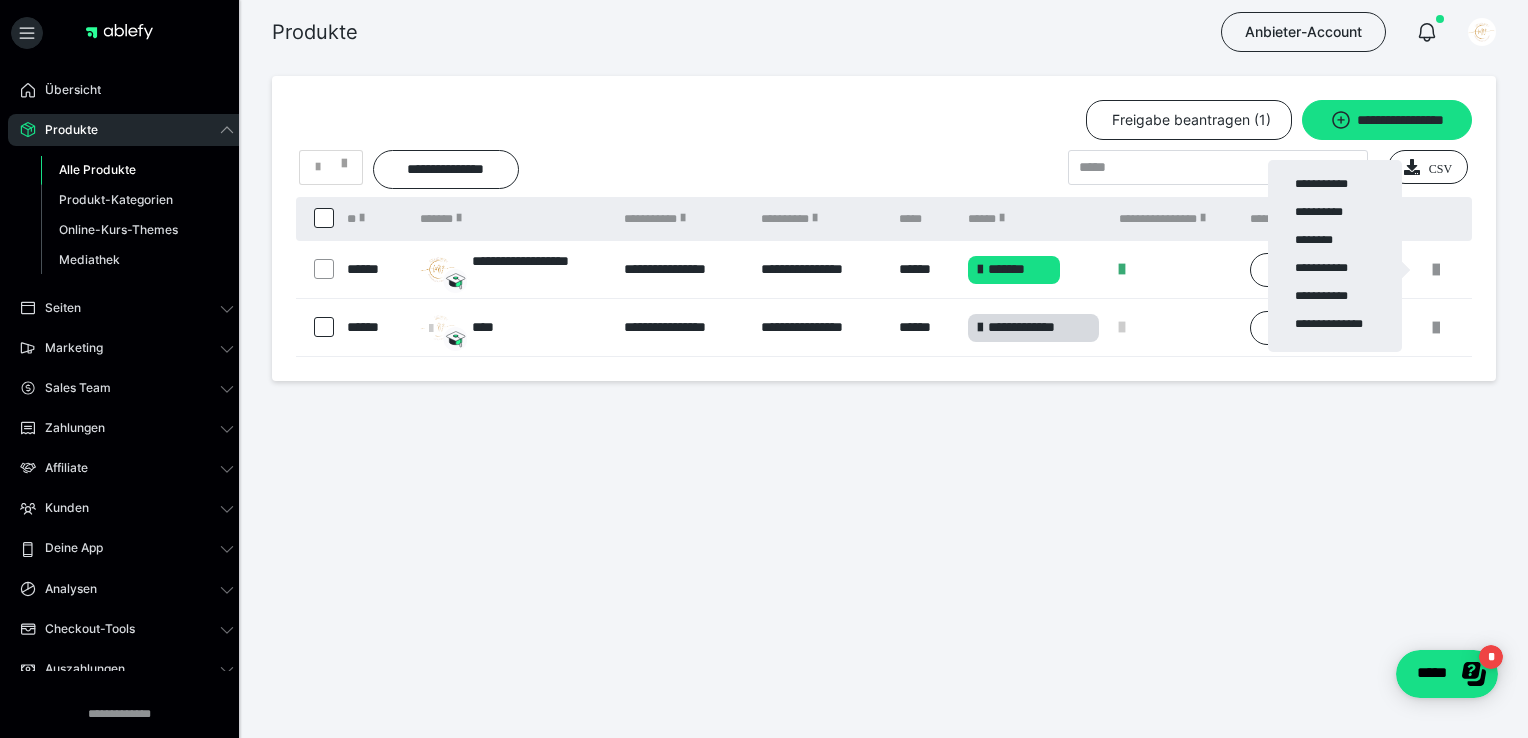 click at bounding box center [764, 369] 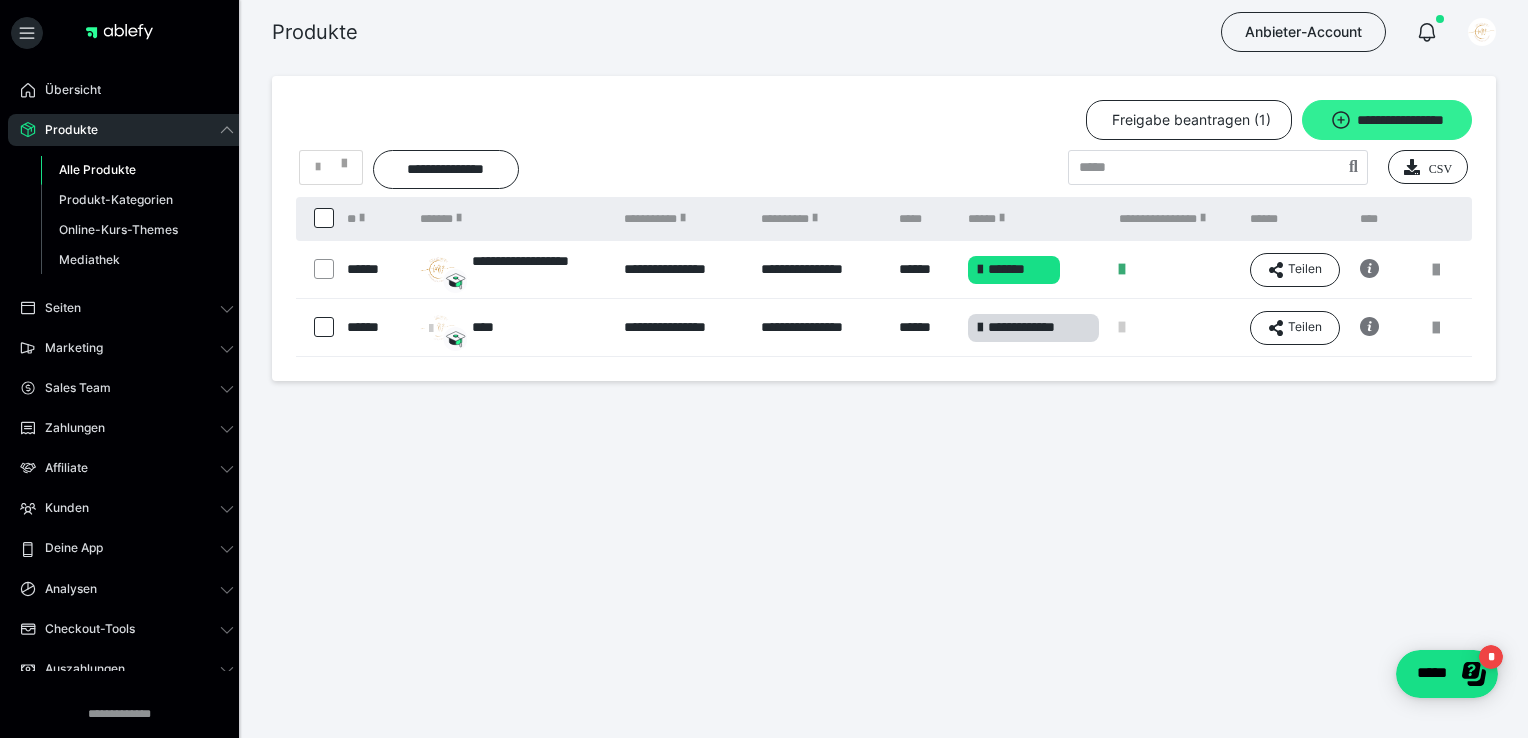 click on "**********" at bounding box center (1387, 120) 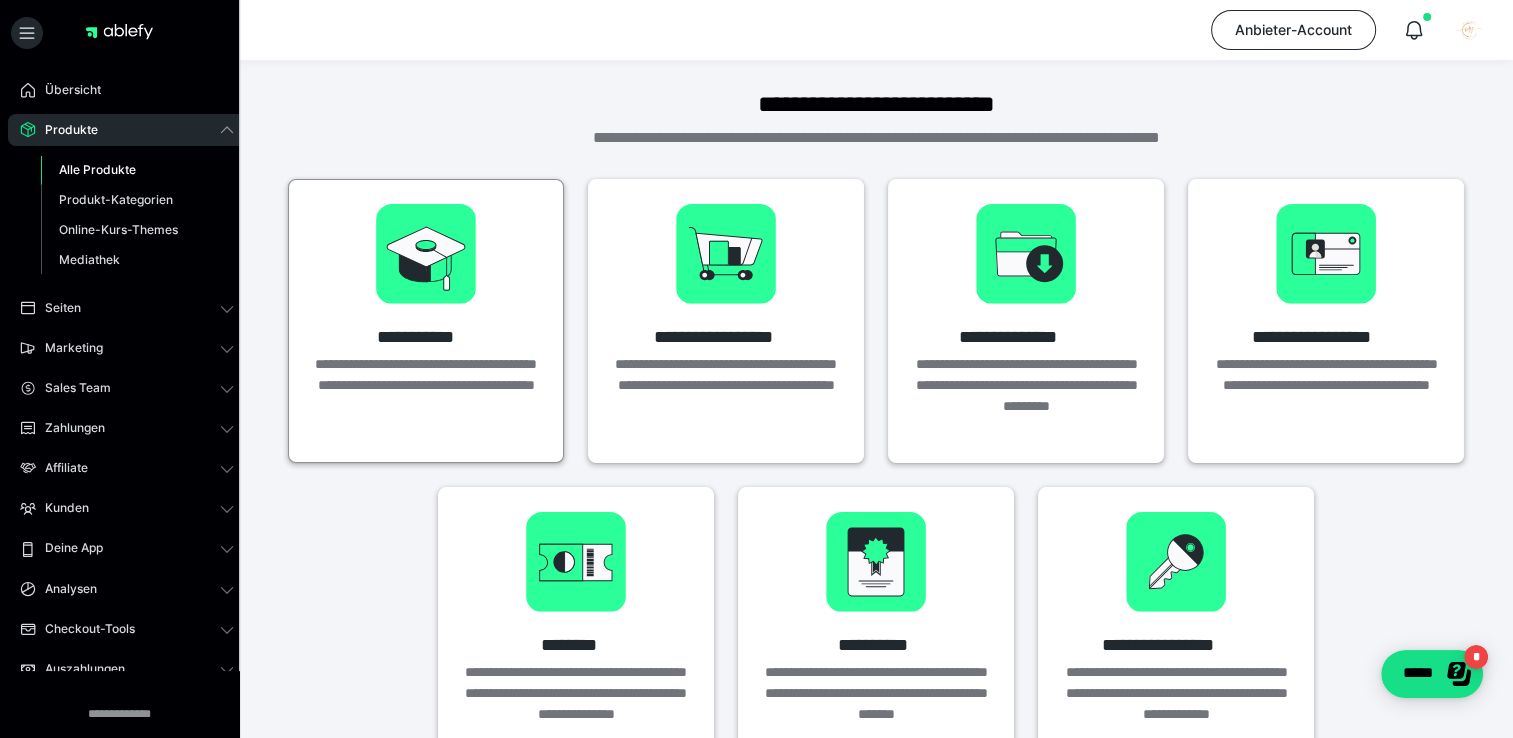 click on "**********" at bounding box center (426, 310) 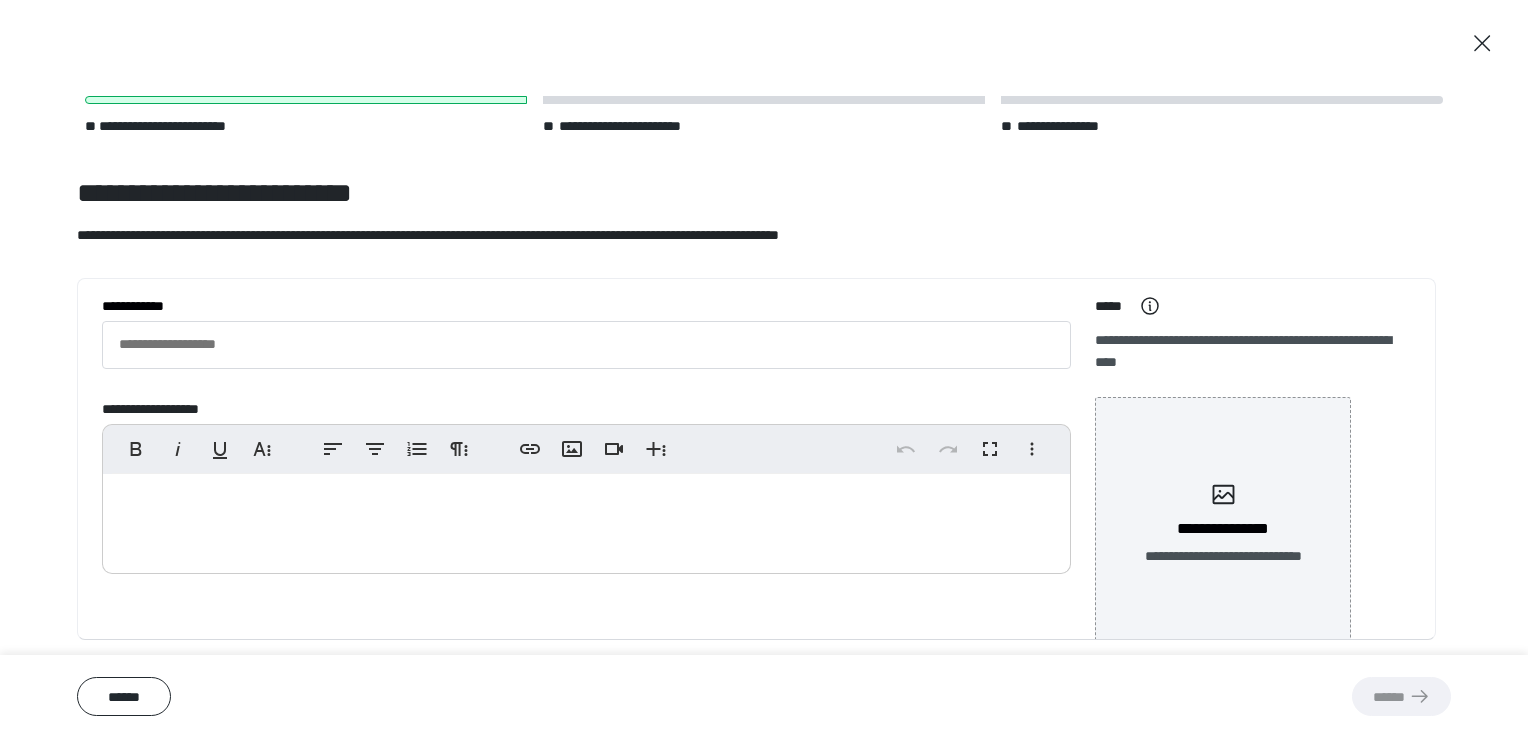 scroll, scrollTop: 0, scrollLeft: 0, axis: both 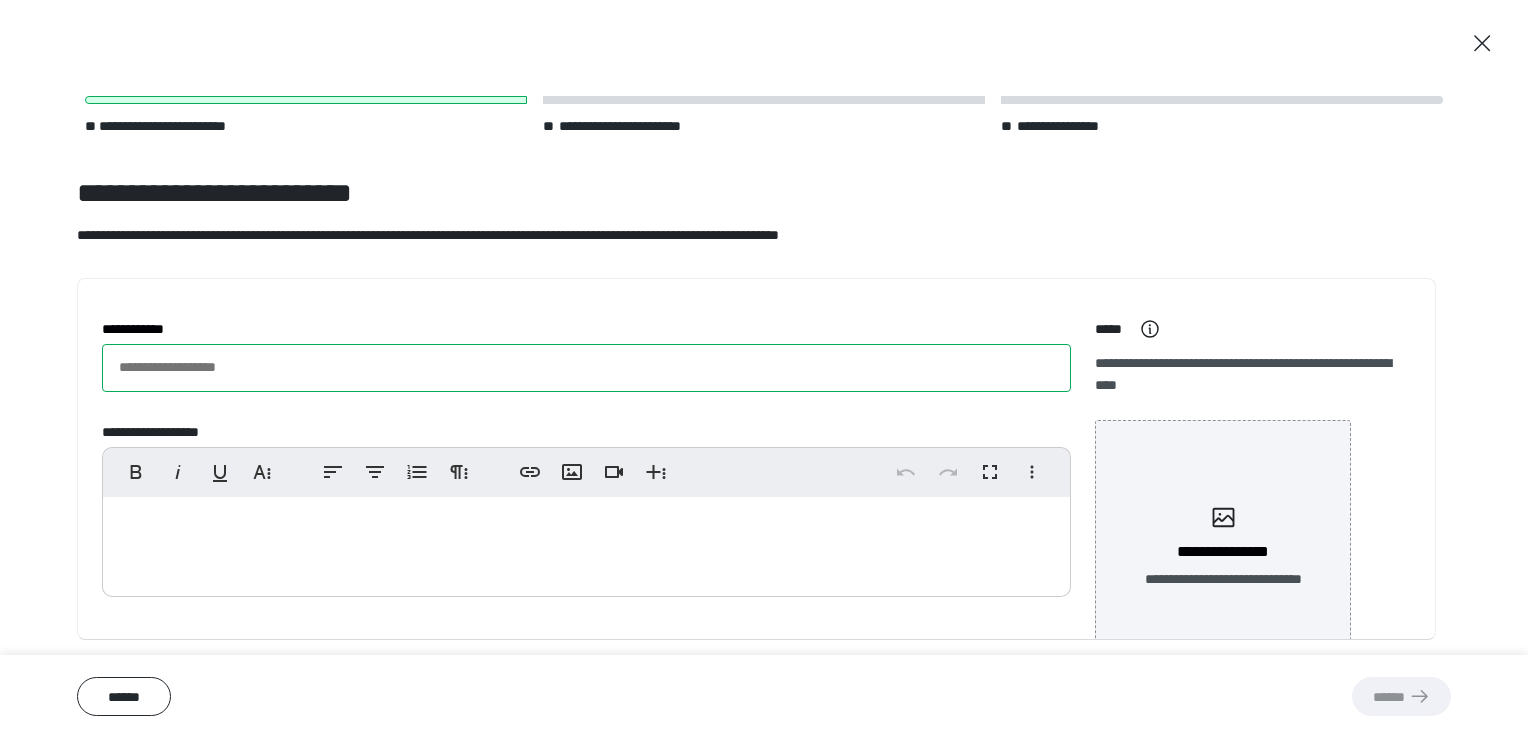 click on "**********" at bounding box center [586, 368] 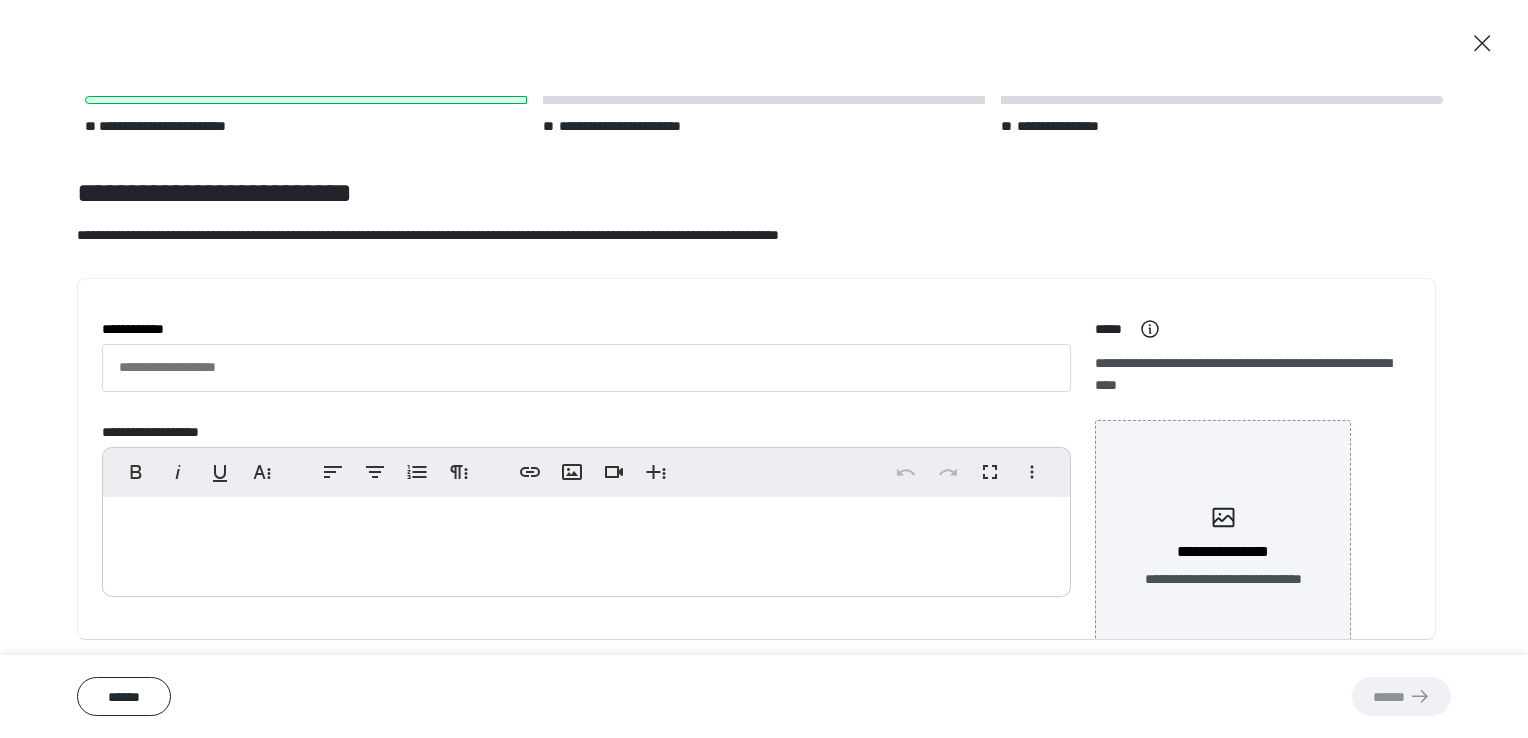 click on "**********" at bounding box center [756, 459] 